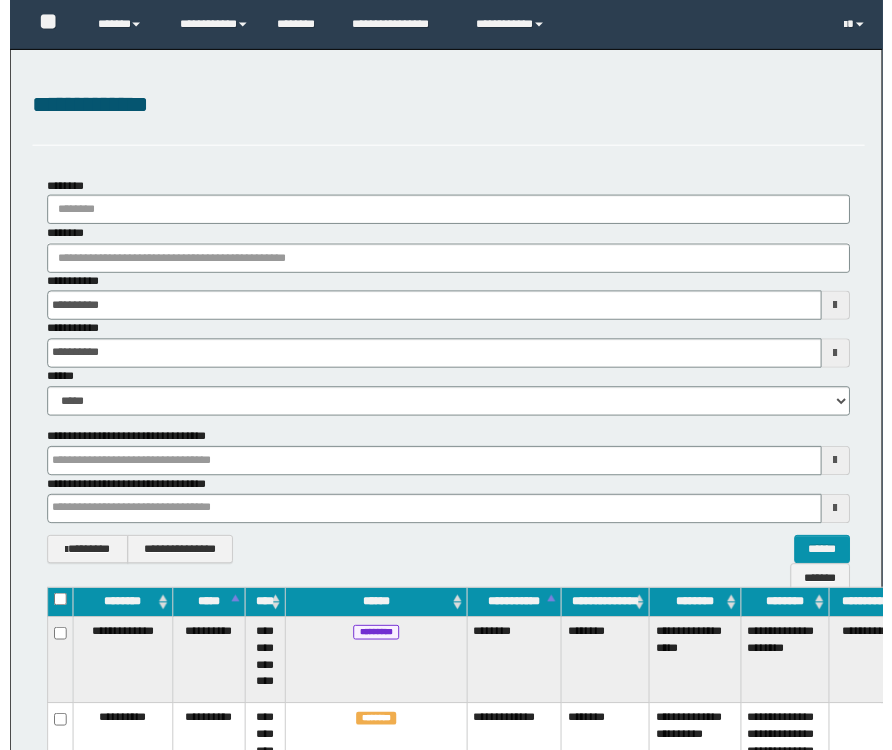 scroll, scrollTop: 0, scrollLeft: 0, axis: both 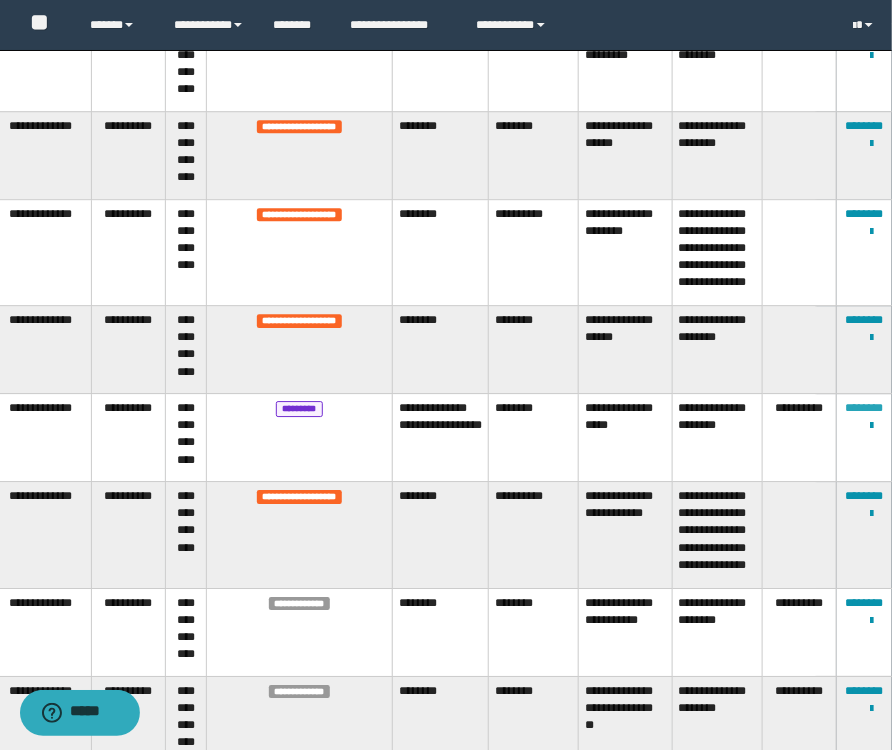 click on "********" at bounding box center [865, 408] 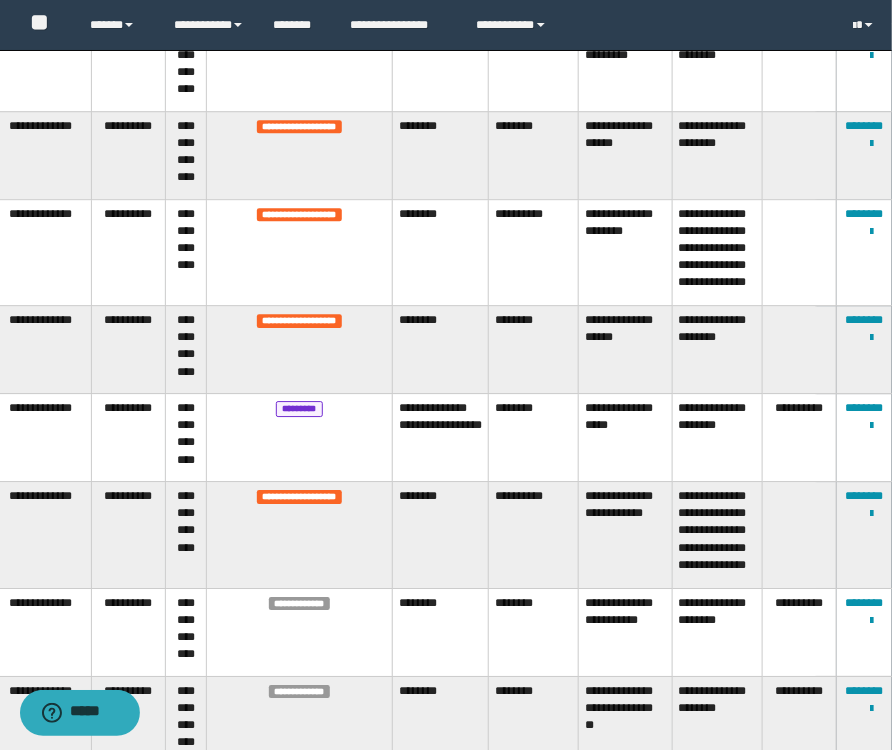 scroll, scrollTop: 224, scrollLeft: 0, axis: vertical 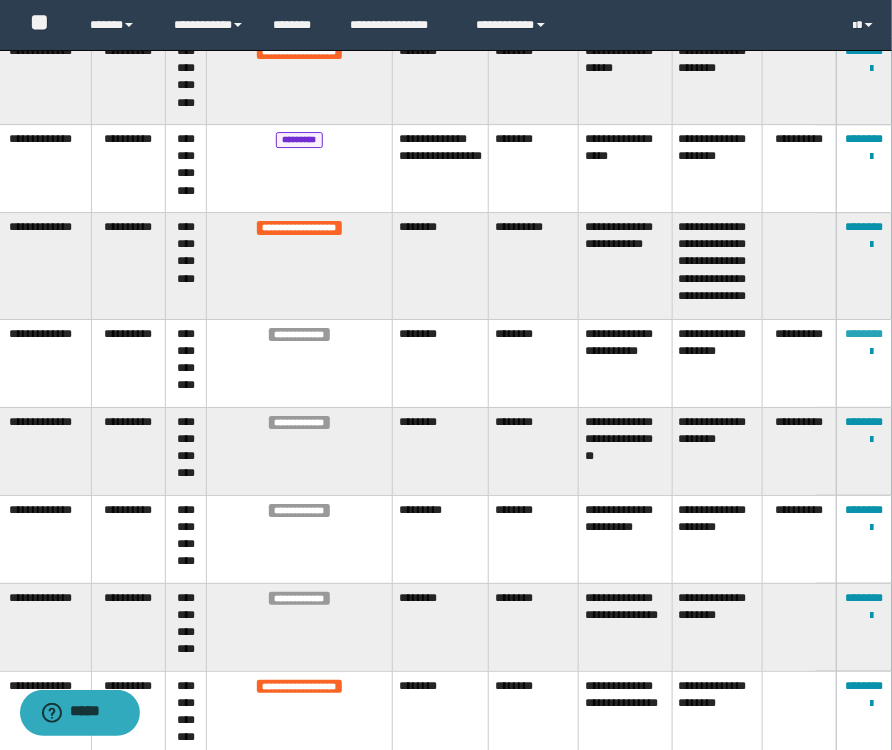 click on "********" at bounding box center (865, 334) 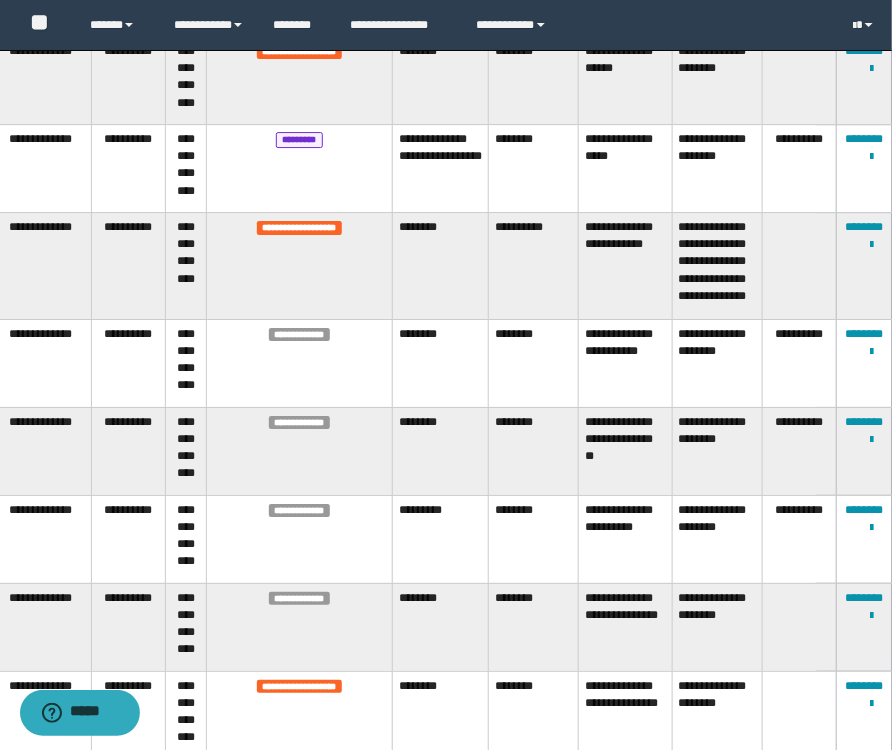 scroll, scrollTop: 279, scrollLeft: 0, axis: vertical 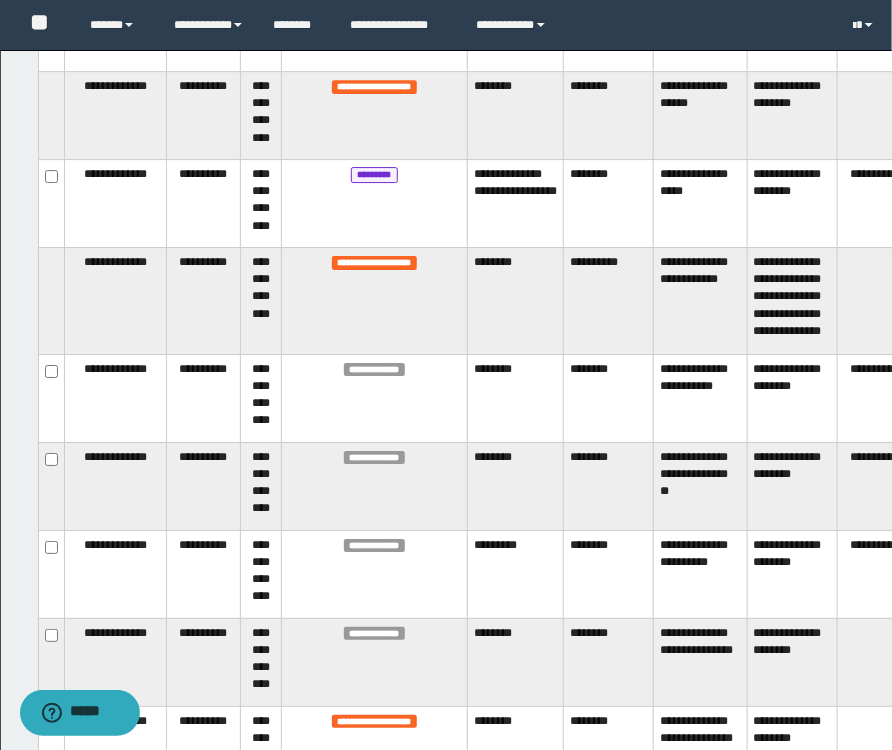 click on "********" at bounding box center [609, 486] 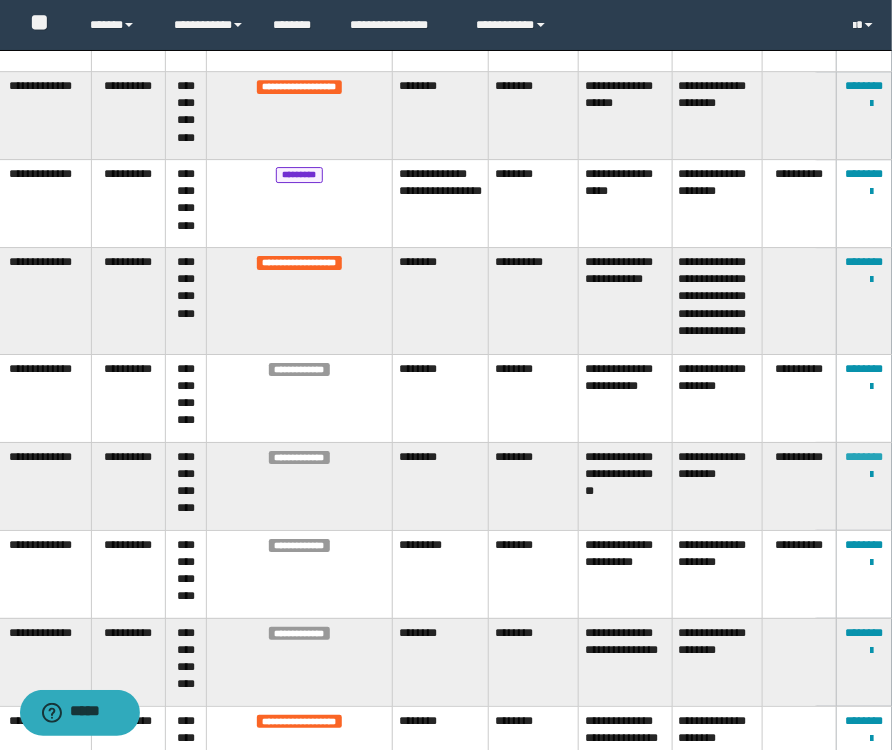 click on "********" at bounding box center (865, 457) 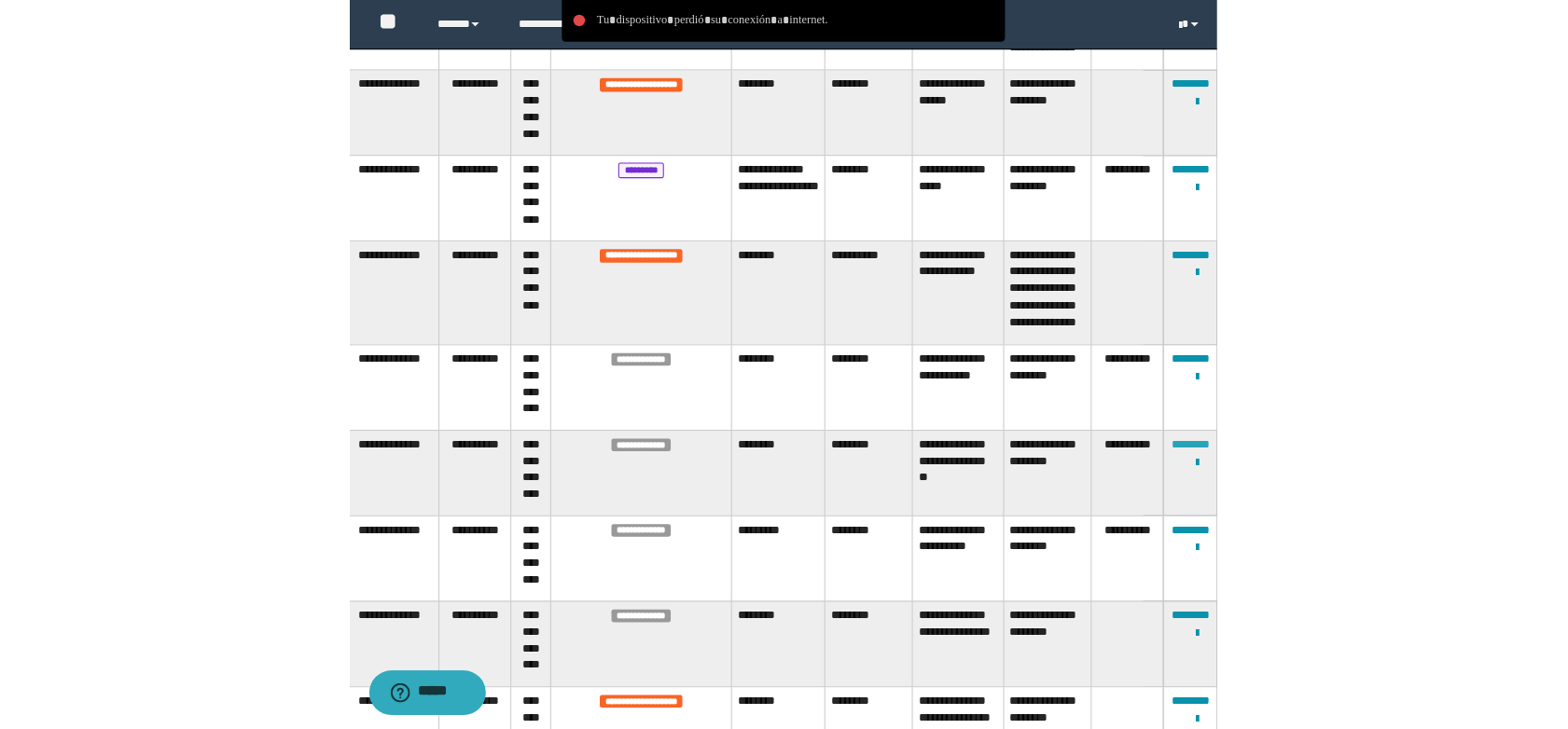 scroll, scrollTop: 1558, scrollLeft: 0, axis: vertical 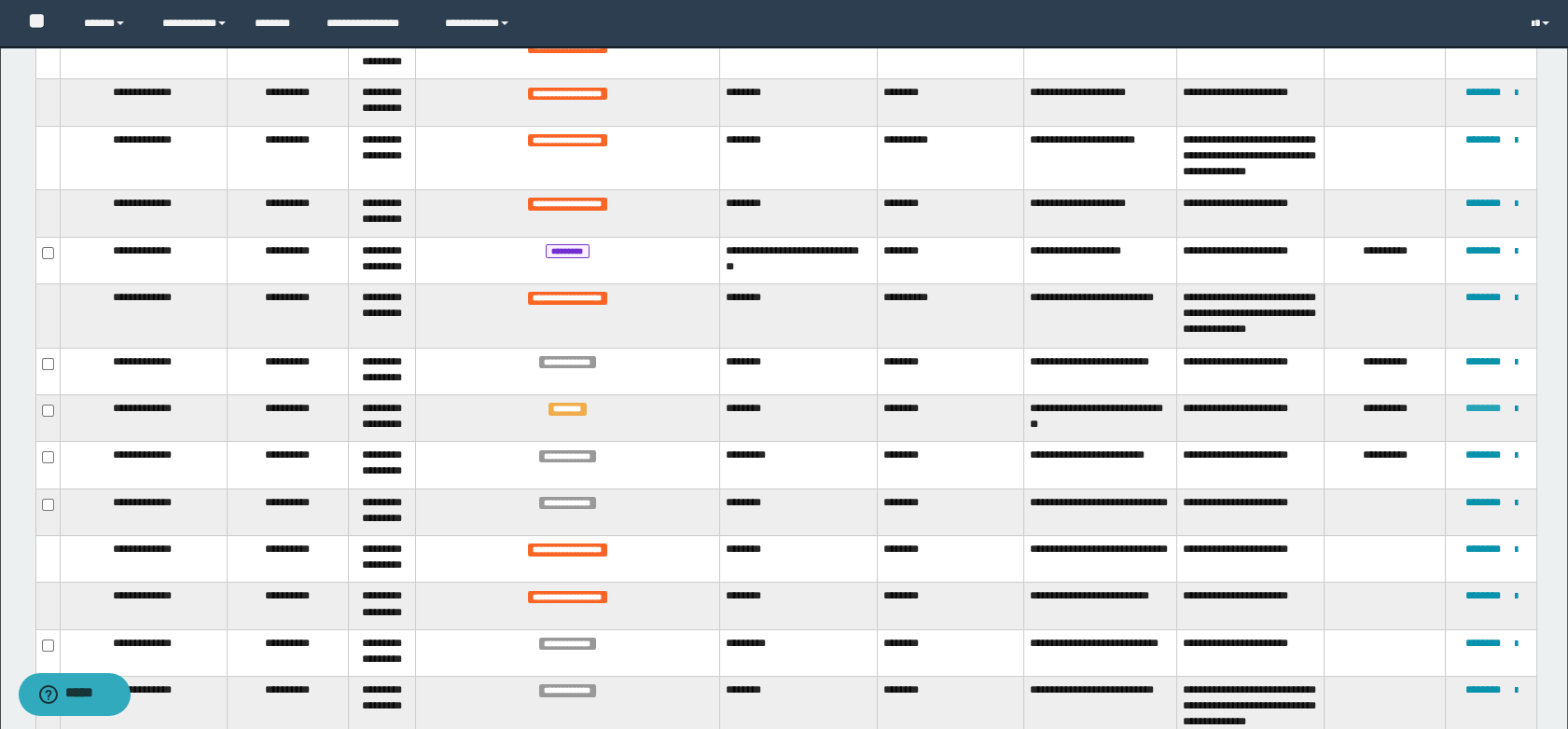click on "********" at bounding box center [1483, 408] 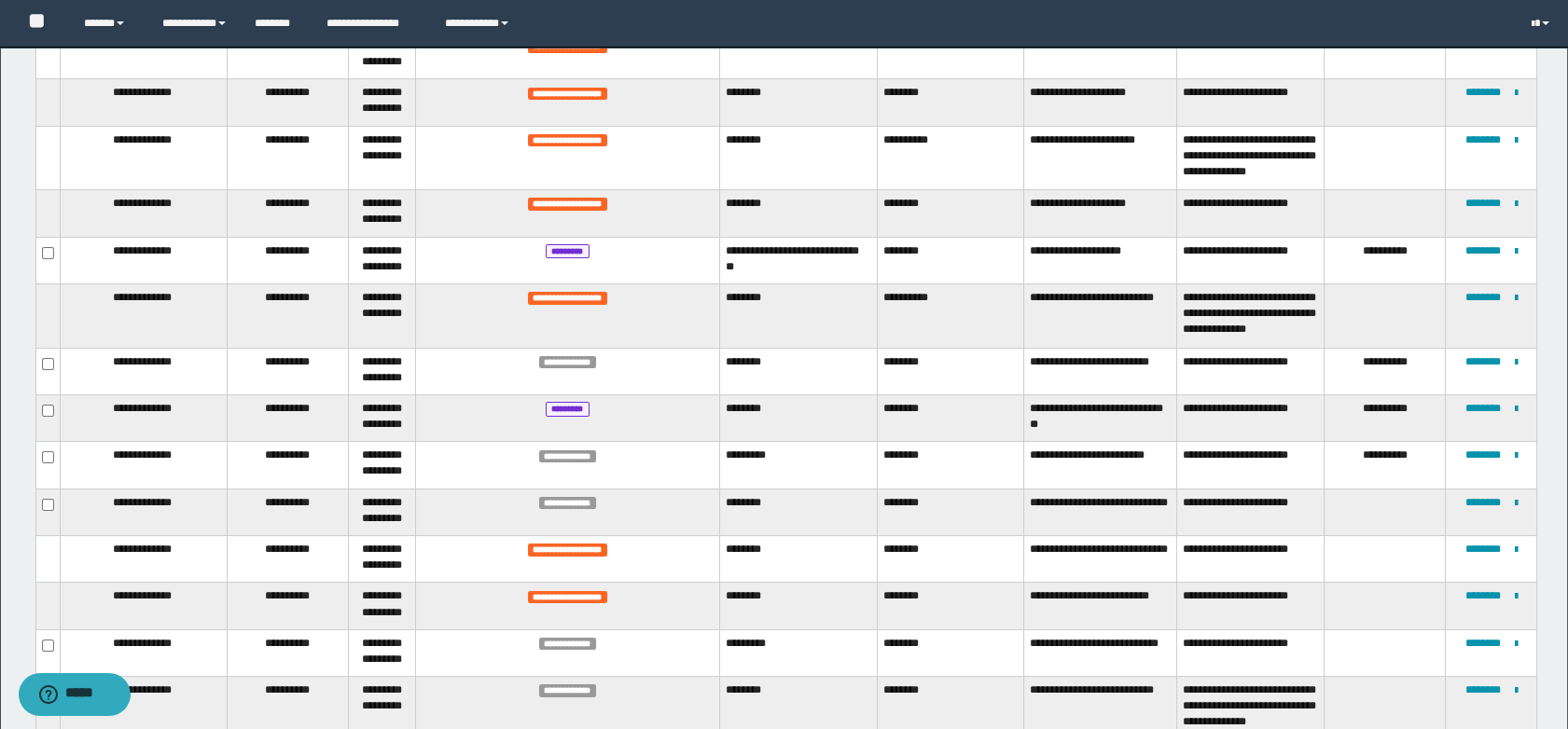 scroll, scrollTop: 0, scrollLeft: 0, axis: both 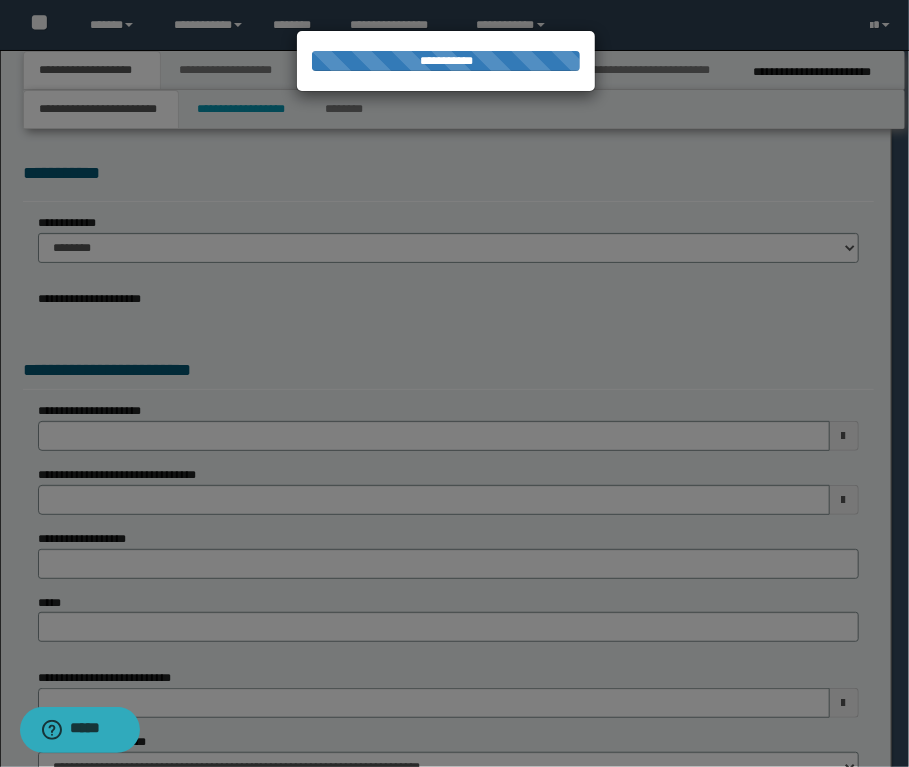 select on "*" 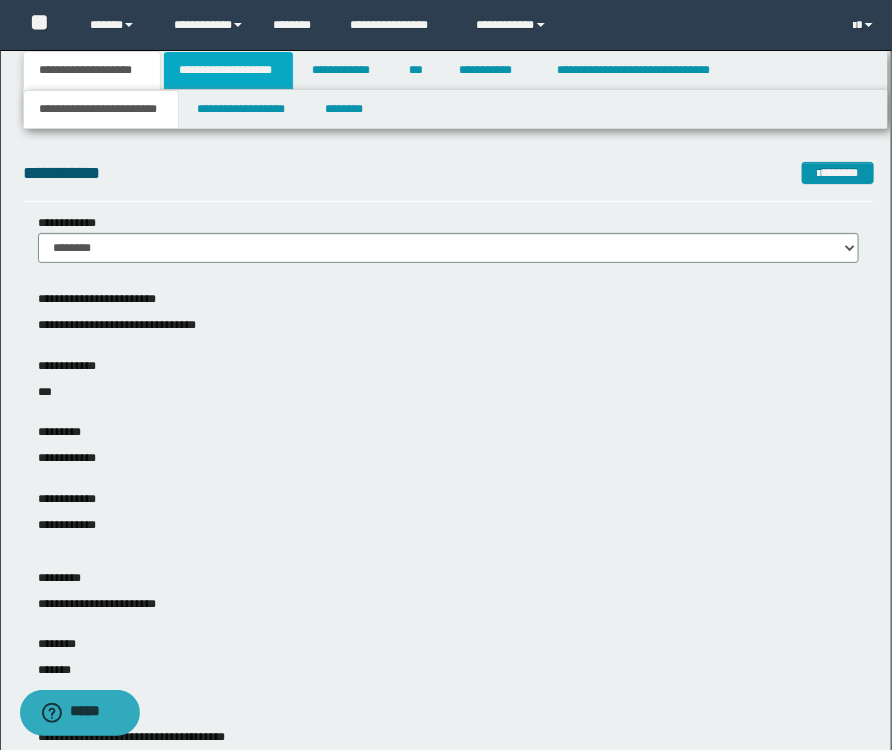 click on "**********" at bounding box center (228, 70) 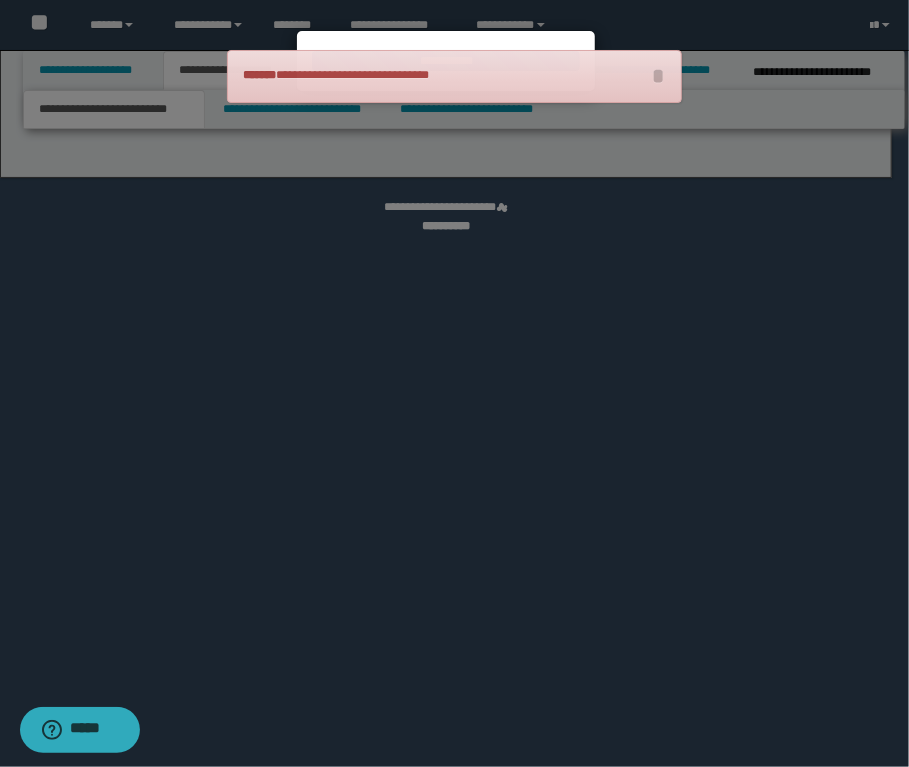 click at bounding box center (454, 383) 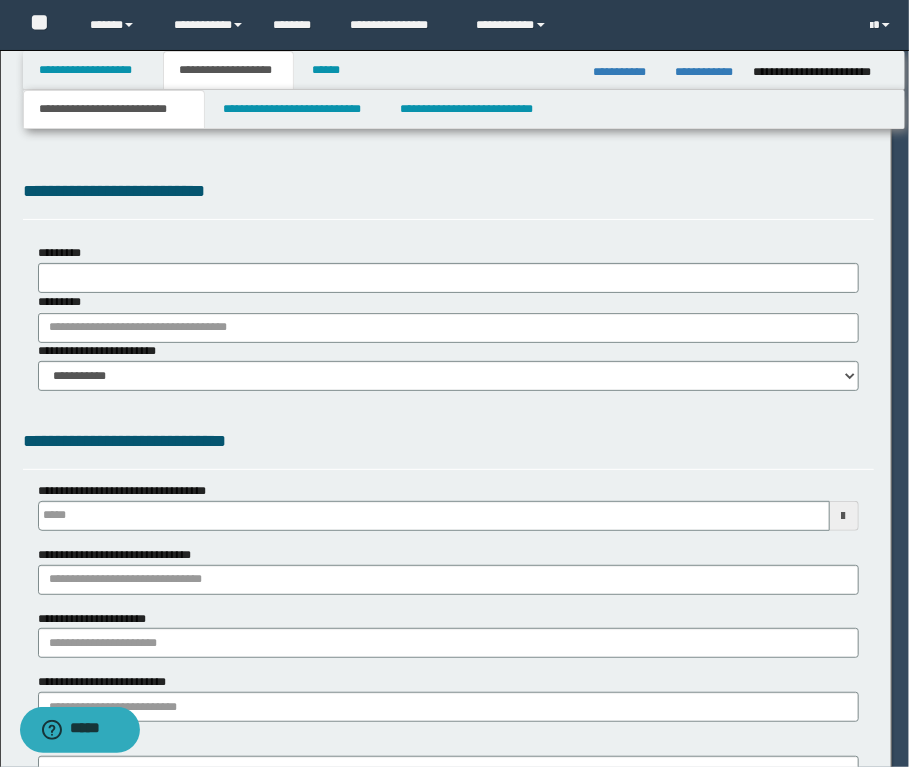scroll, scrollTop: 0, scrollLeft: 0, axis: both 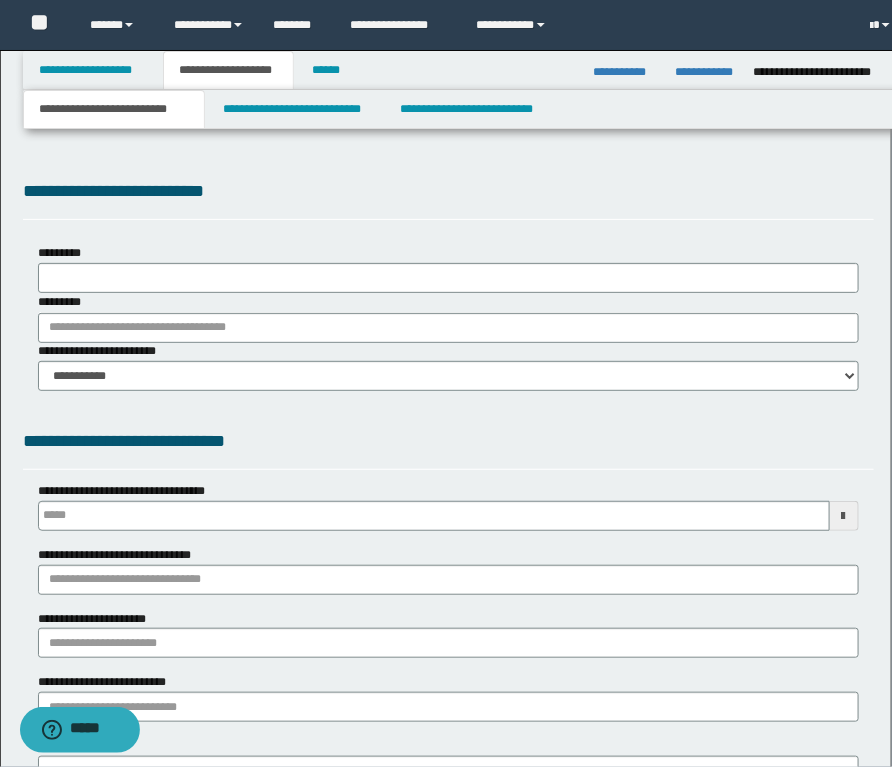 type 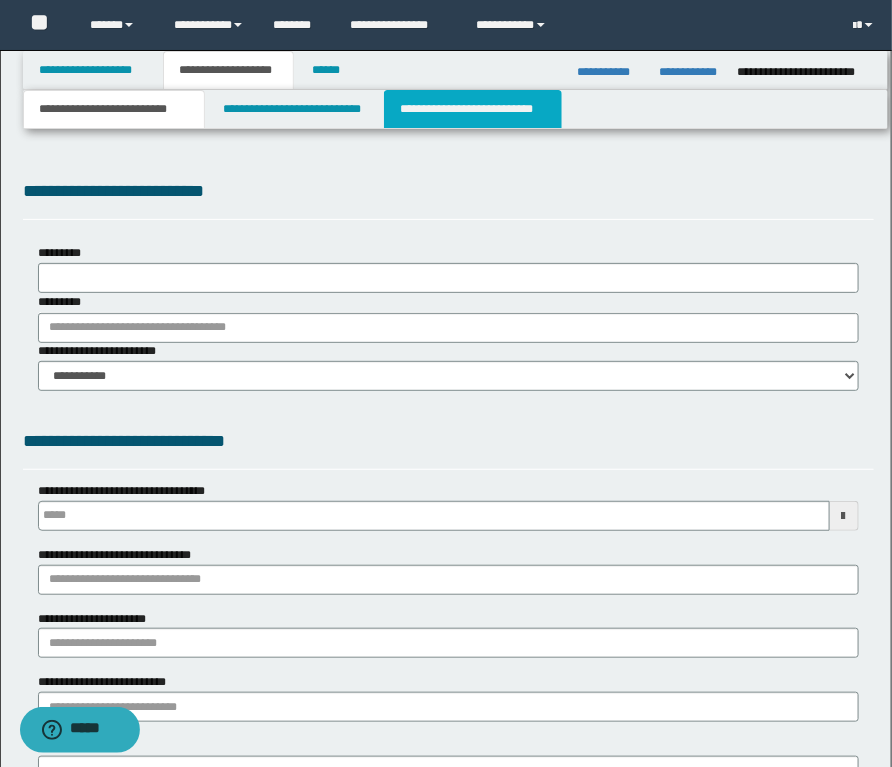 click on "**********" at bounding box center [472, 109] 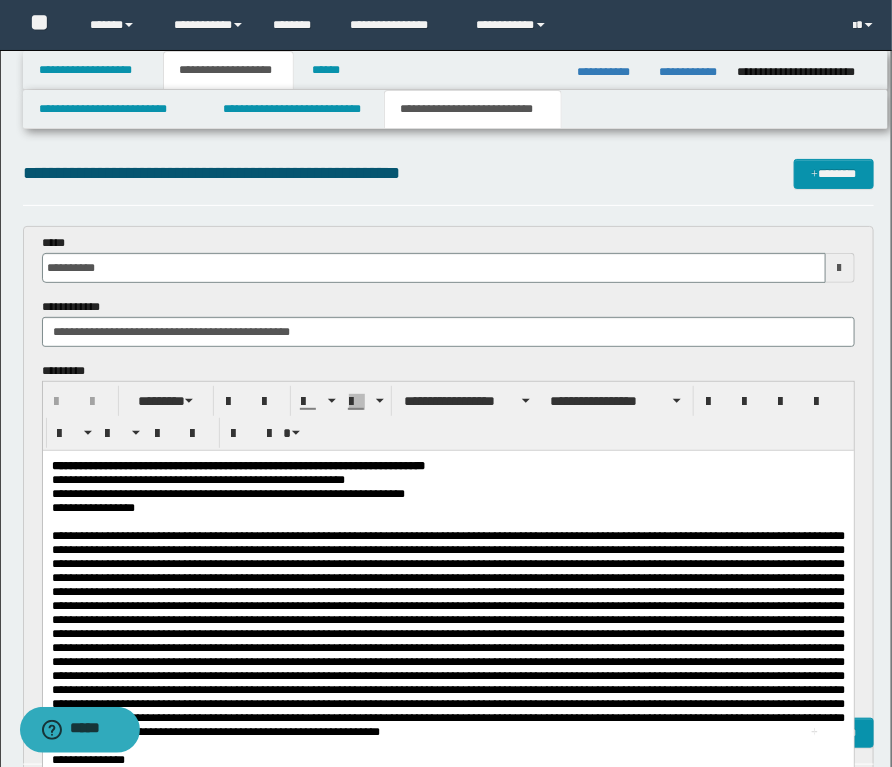 scroll, scrollTop: 0, scrollLeft: 0, axis: both 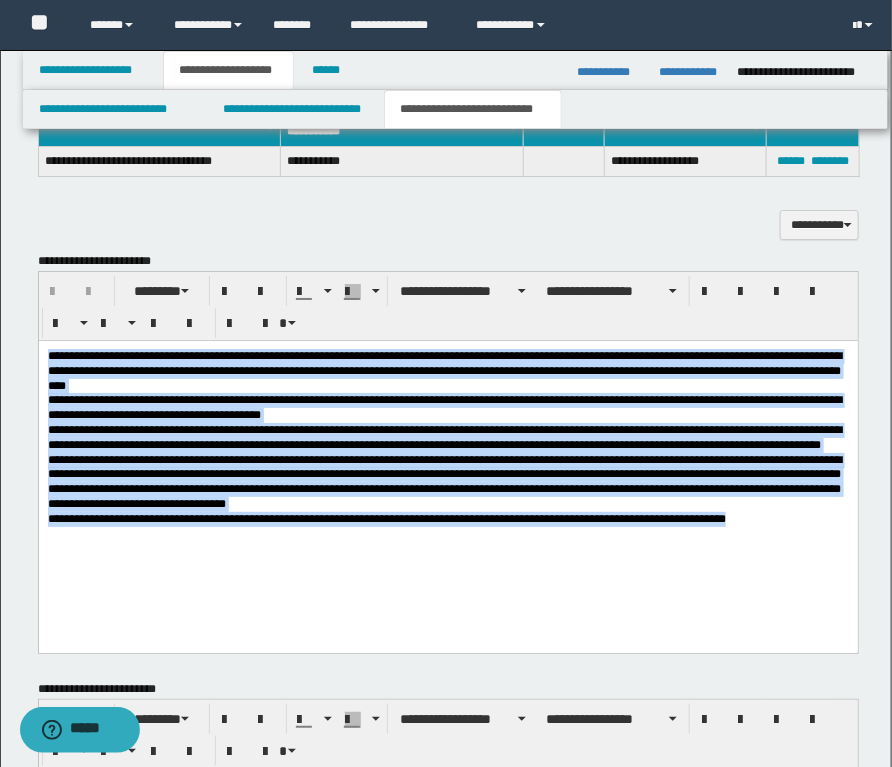 drag, startPoint x: 45, startPoint y: 351, endPoint x: 815, endPoint y: 621, distance: 815.9657 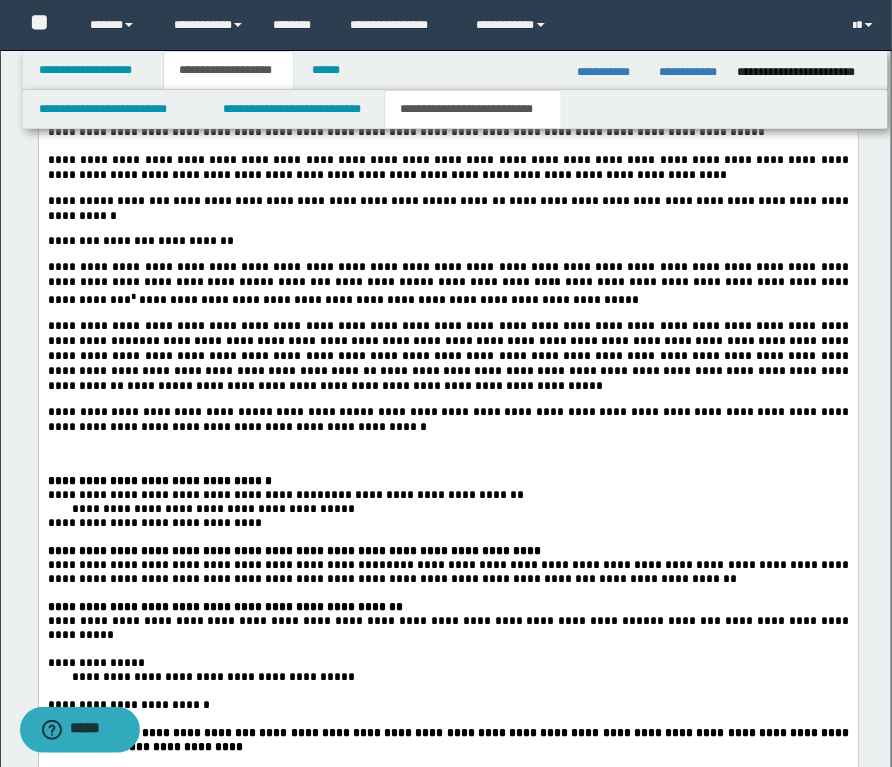 scroll, scrollTop: 2113, scrollLeft: 0, axis: vertical 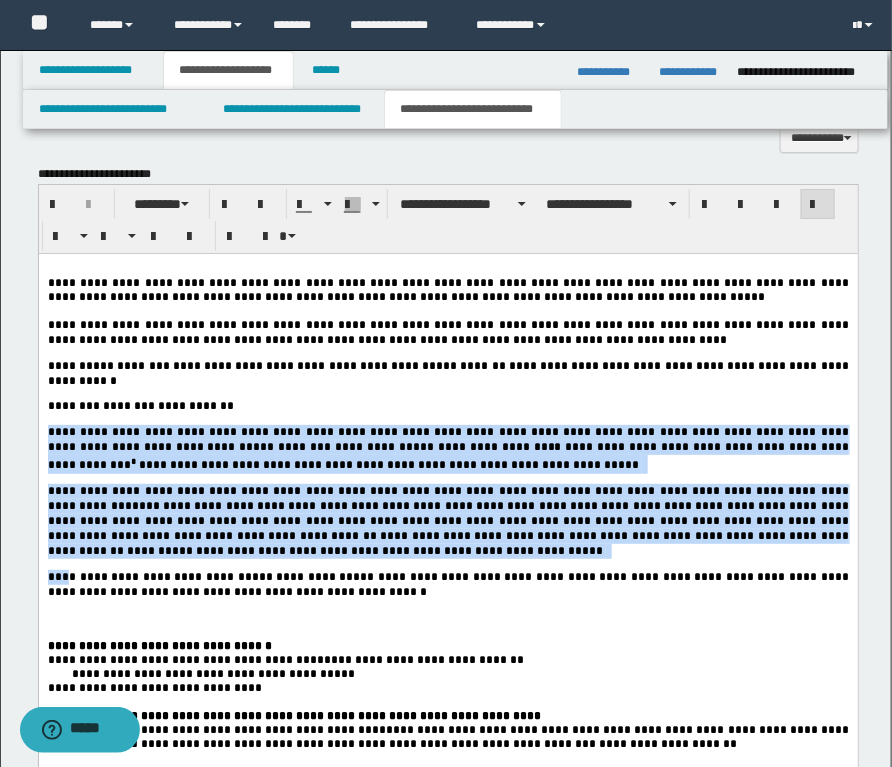 drag, startPoint x: 46, startPoint y: 420, endPoint x: 68, endPoint y: 571, distance: 152.59424 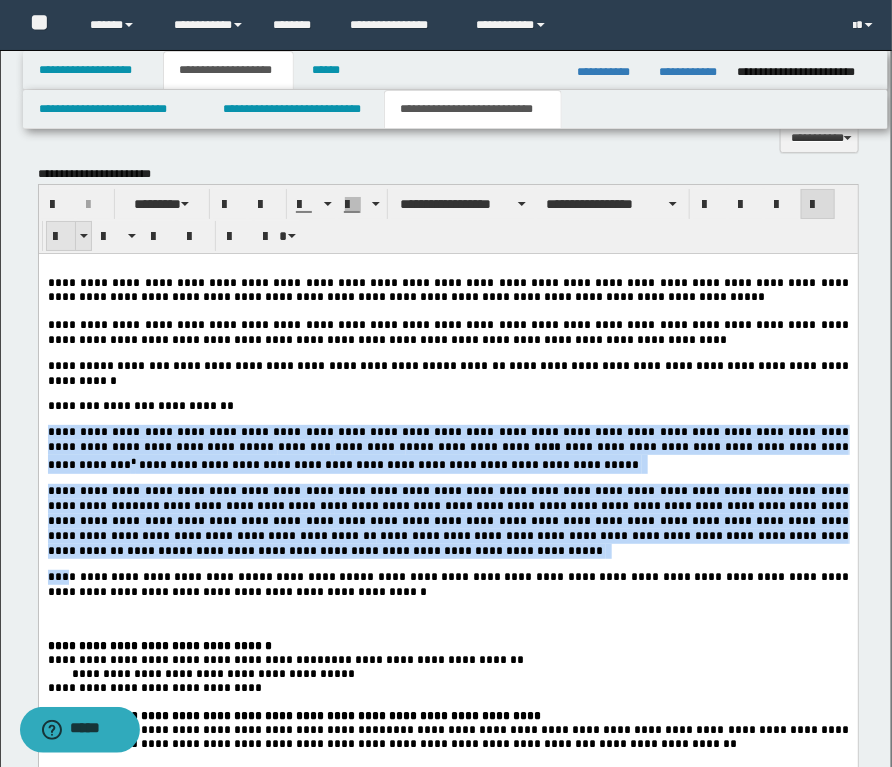 click at bounding box center [61, 237] 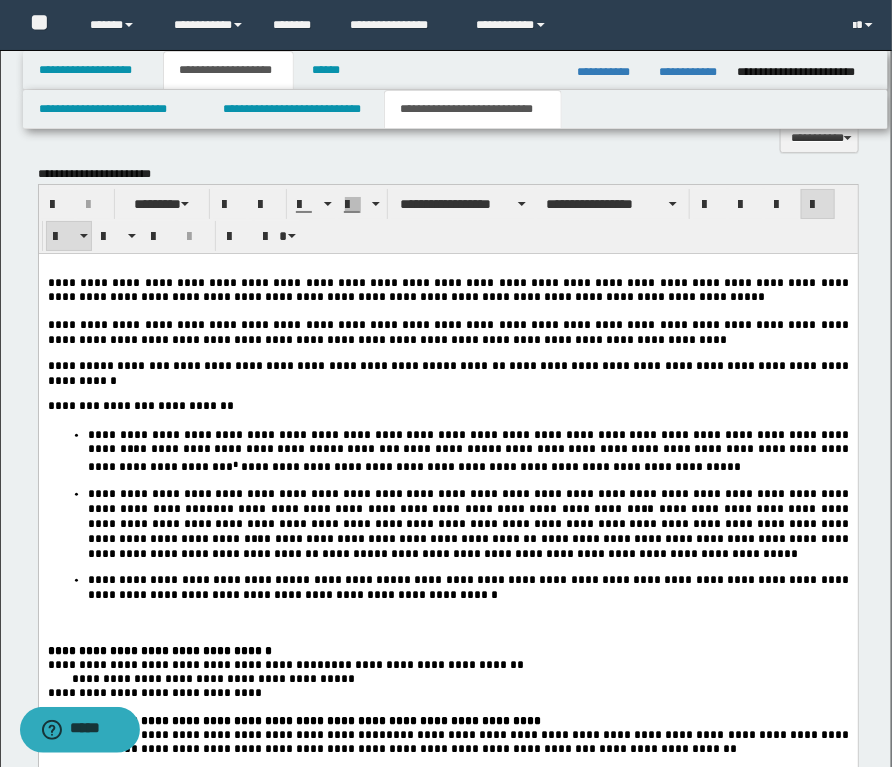 click on "**********" at bounding box center (447, 876) 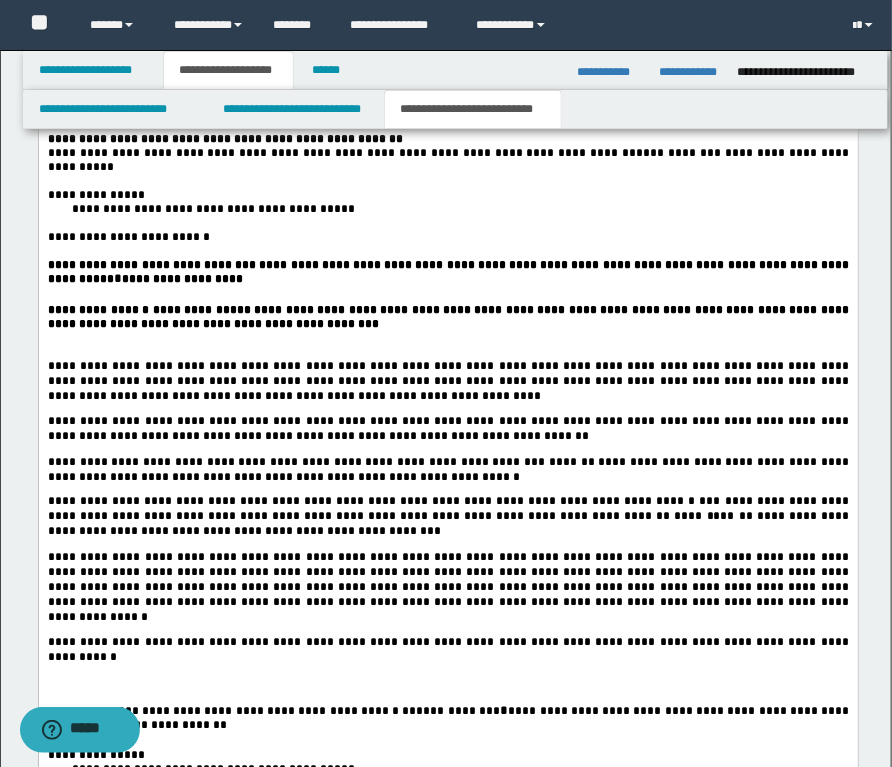scroll, scrollTop: 2690, scrollLeft: 0, axis: vertical 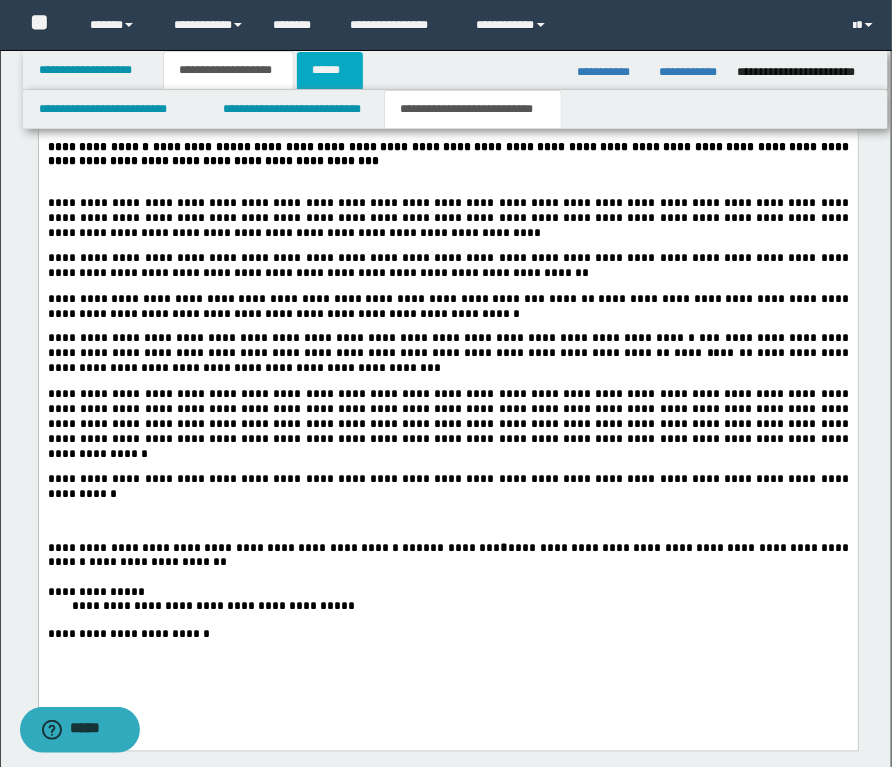 click on "******" at bounding box center (330, 70) 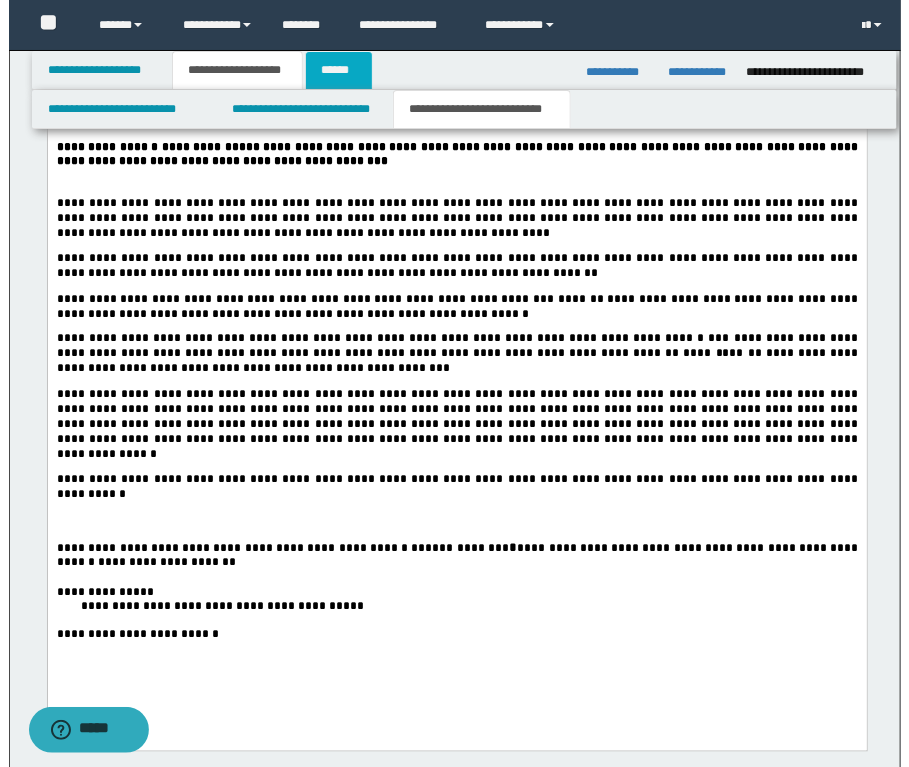 scroll, scrollTop: 0, scrollLeft: 0, axis: both 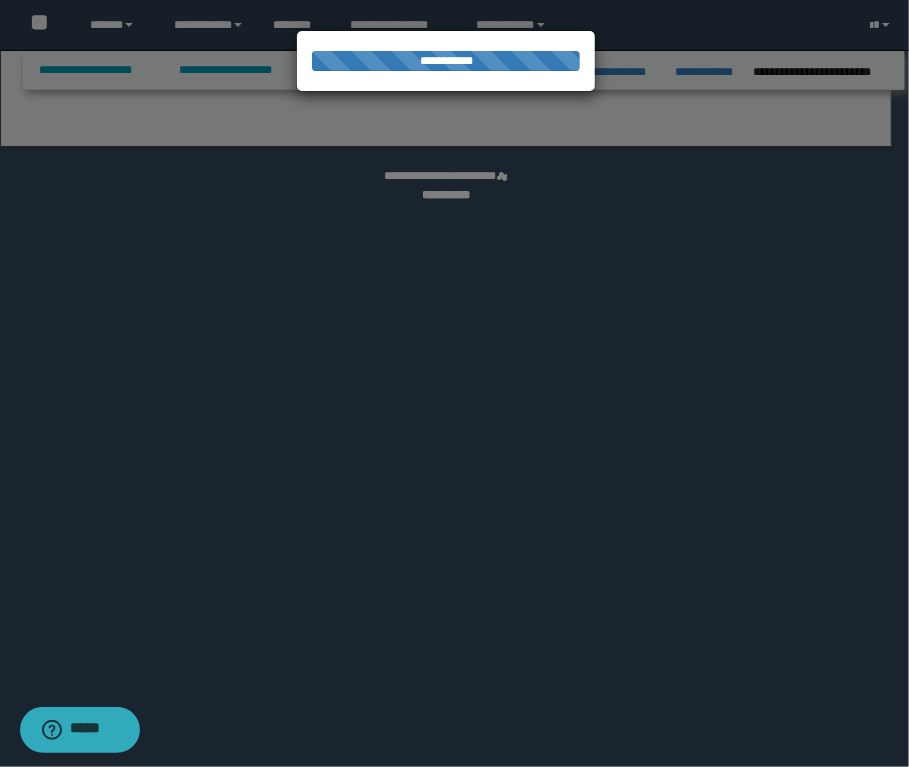 select on "*" 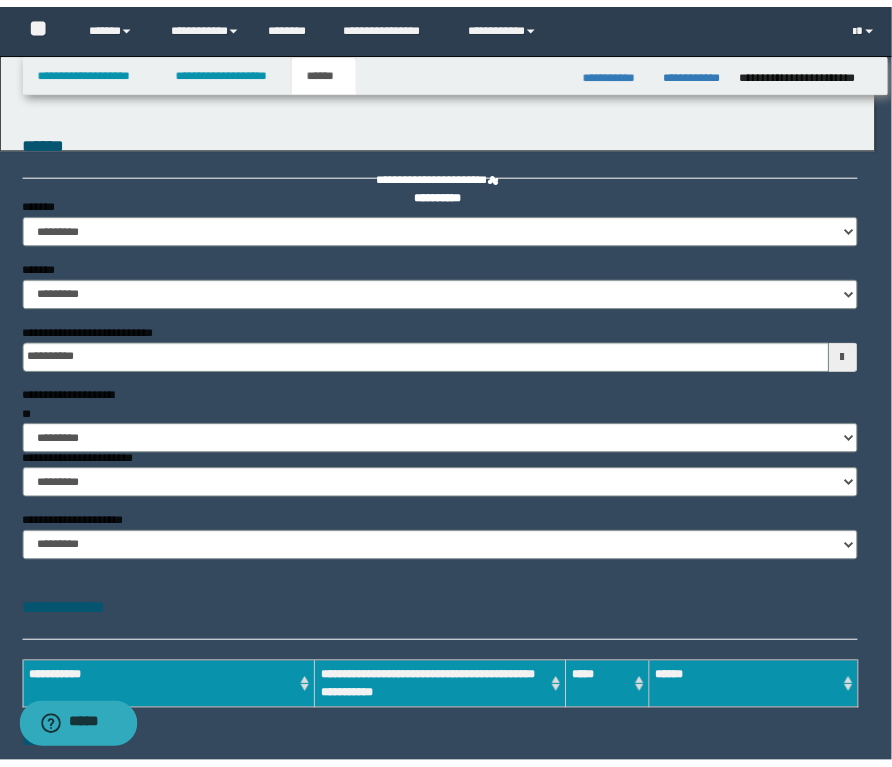 scroll, scrollTop: 0, scrollLeft: 0, axis: both 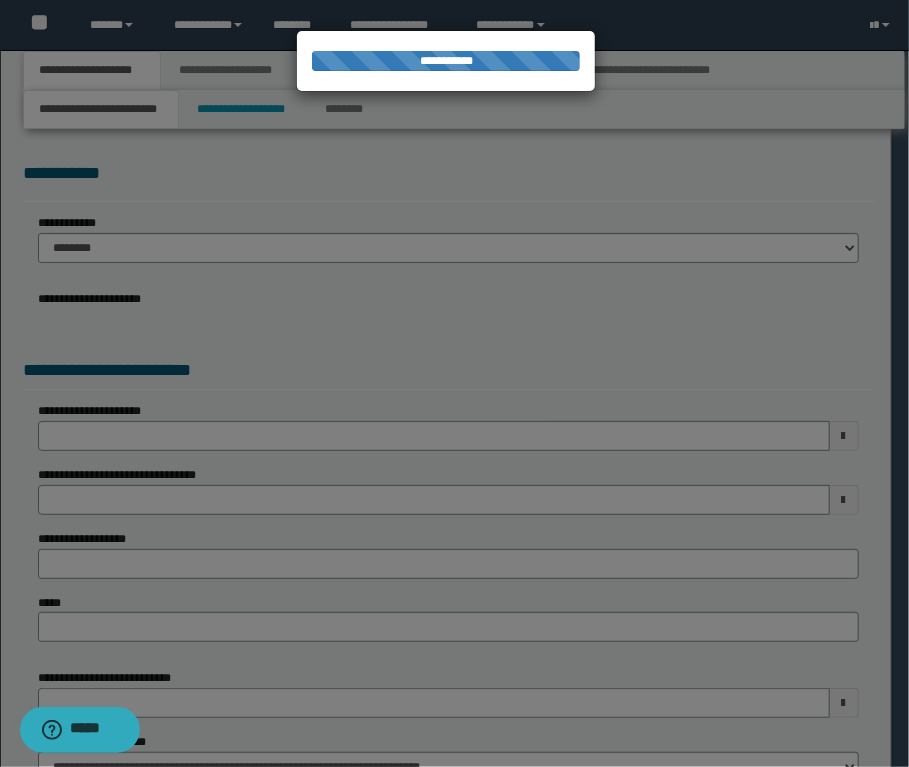 select on "*" 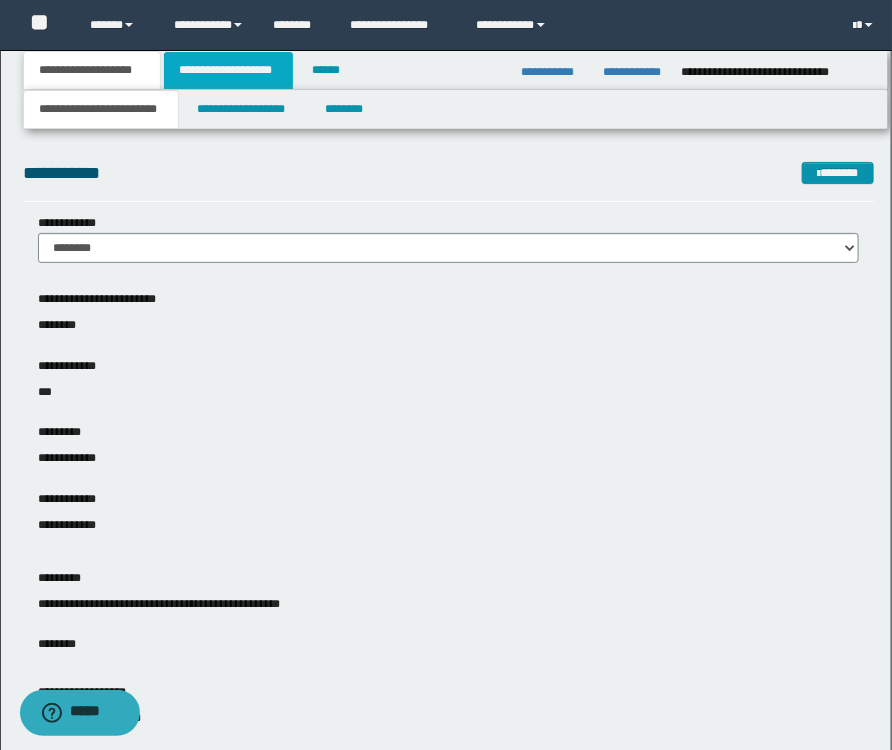 click on "**********" at bounding box center (228, 70) 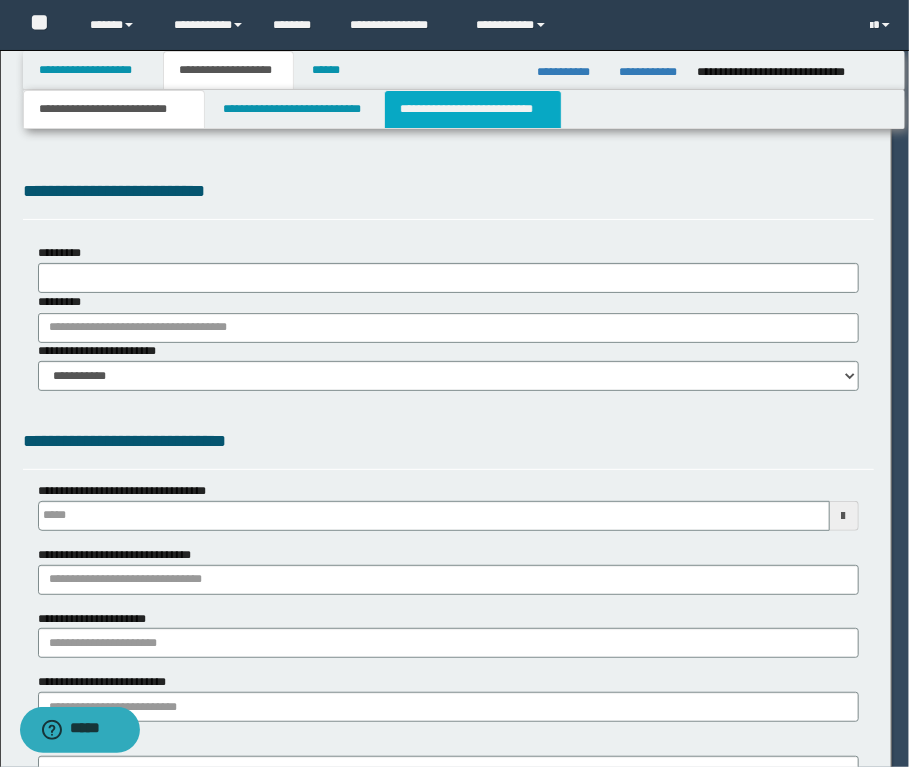 type 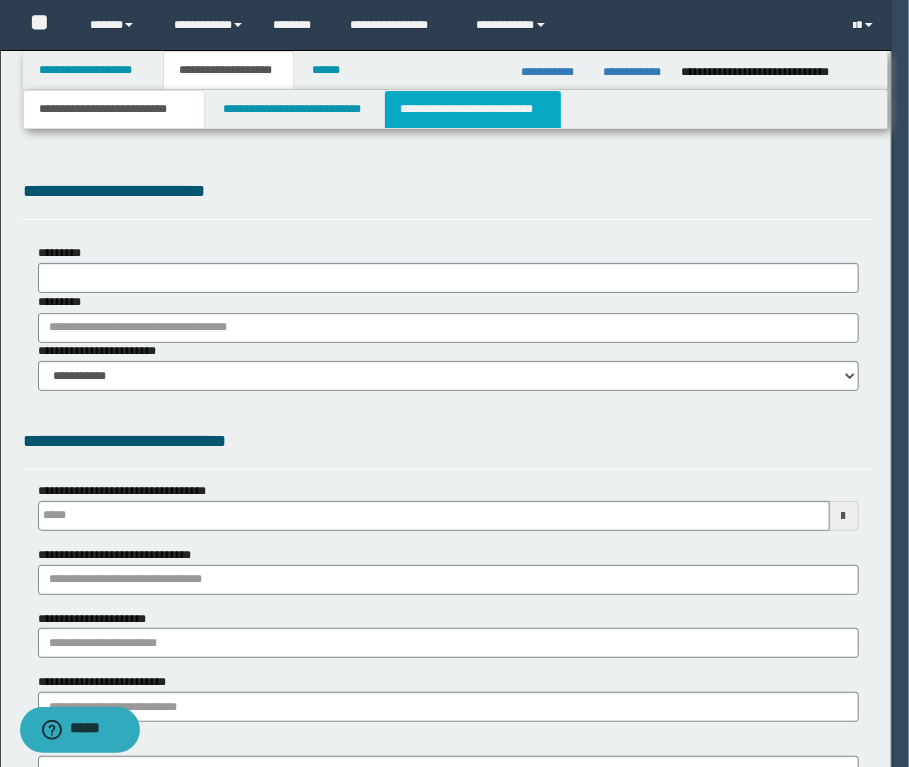 type on "********" 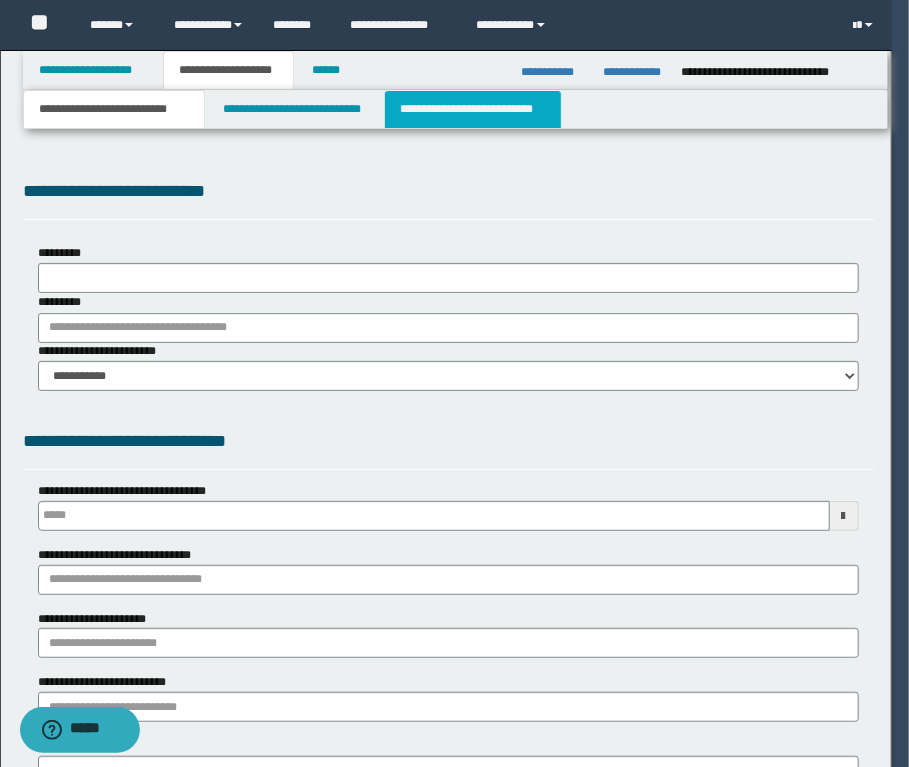 select on "*" 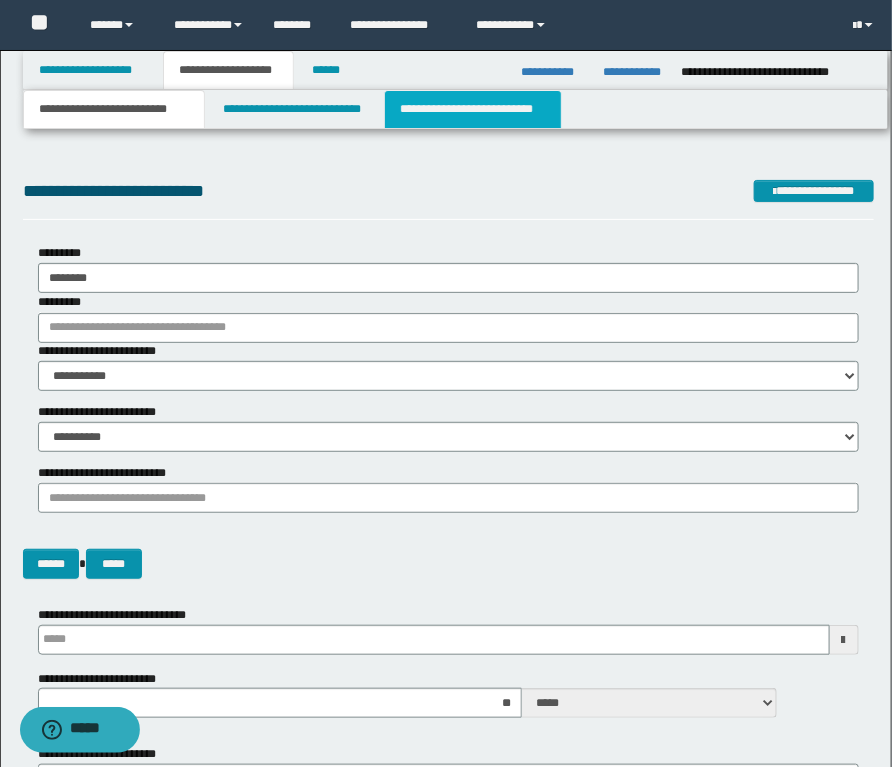 click on "**********" at bounding box center [472, 109] 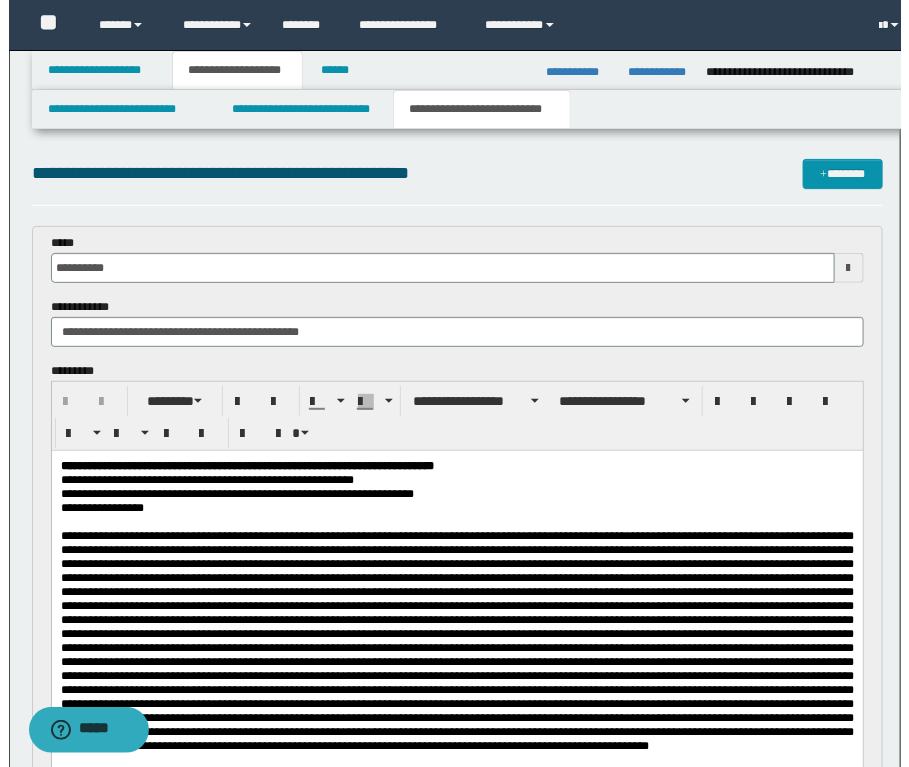 scroll, scrollTop: 0, scrollLeft: 0, axis: both 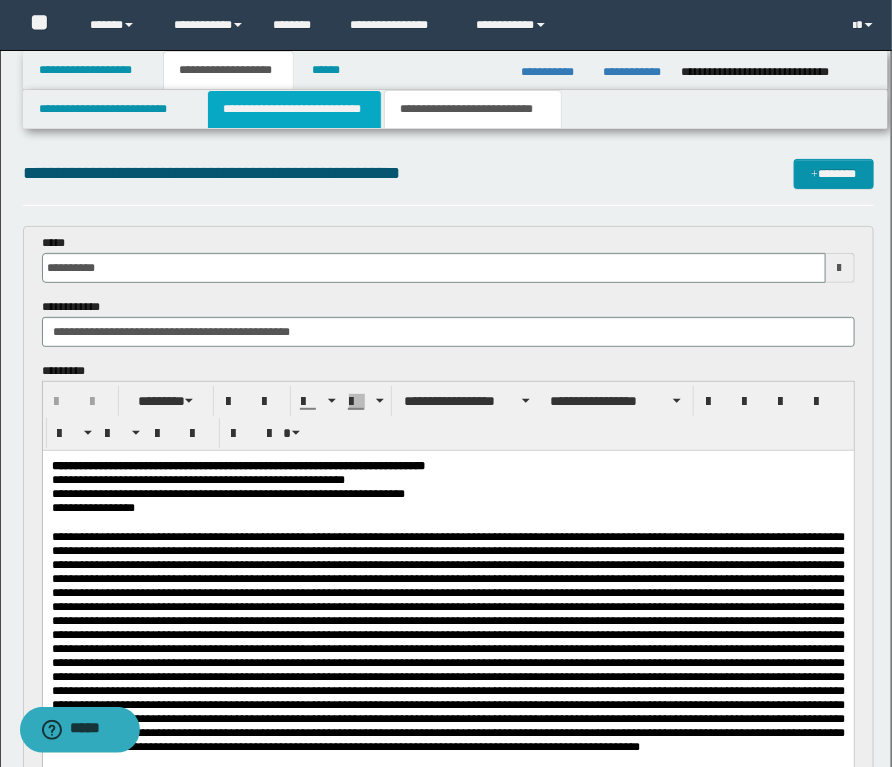 click on "**********" at bounding box center [294, 109] 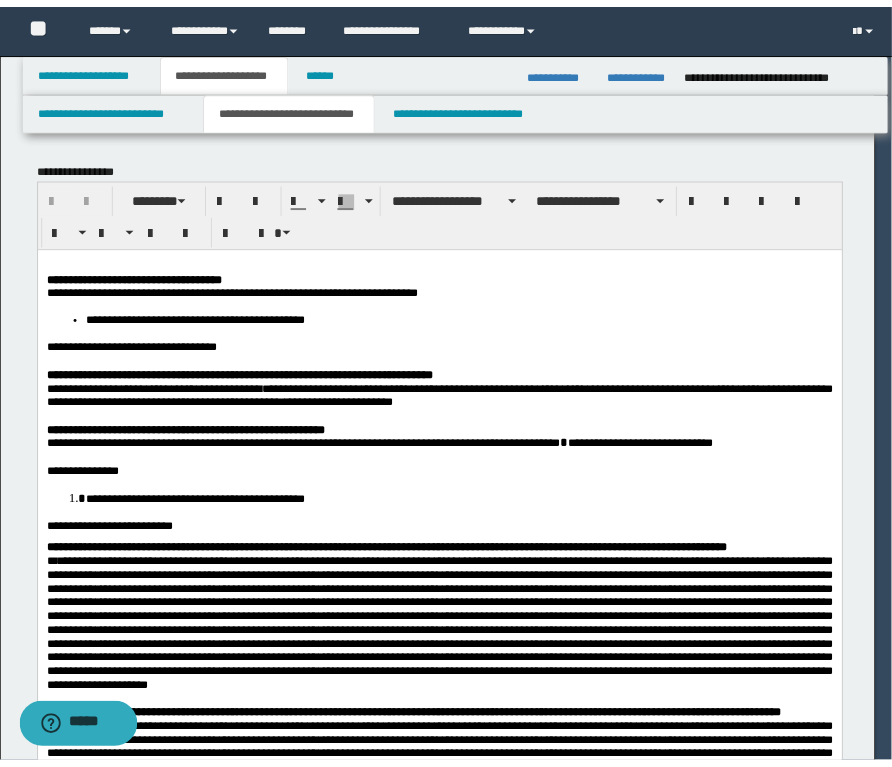 scroll, scrollTop: 0, scrollLeft: 0, axis: both 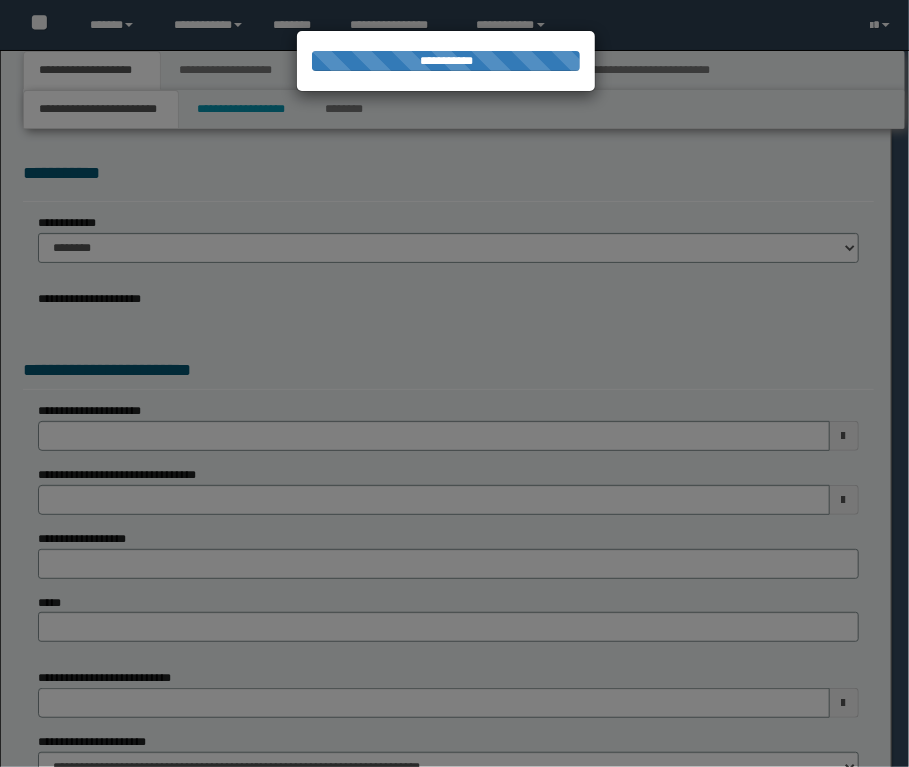 select on "*" 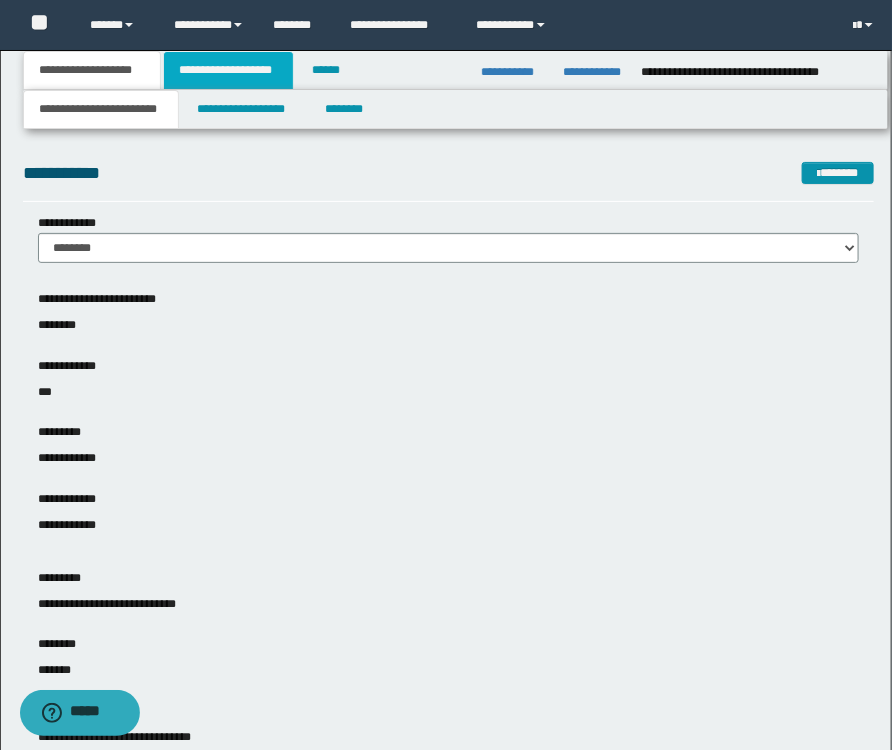 click on "**********" at bounding box center [228, 70] 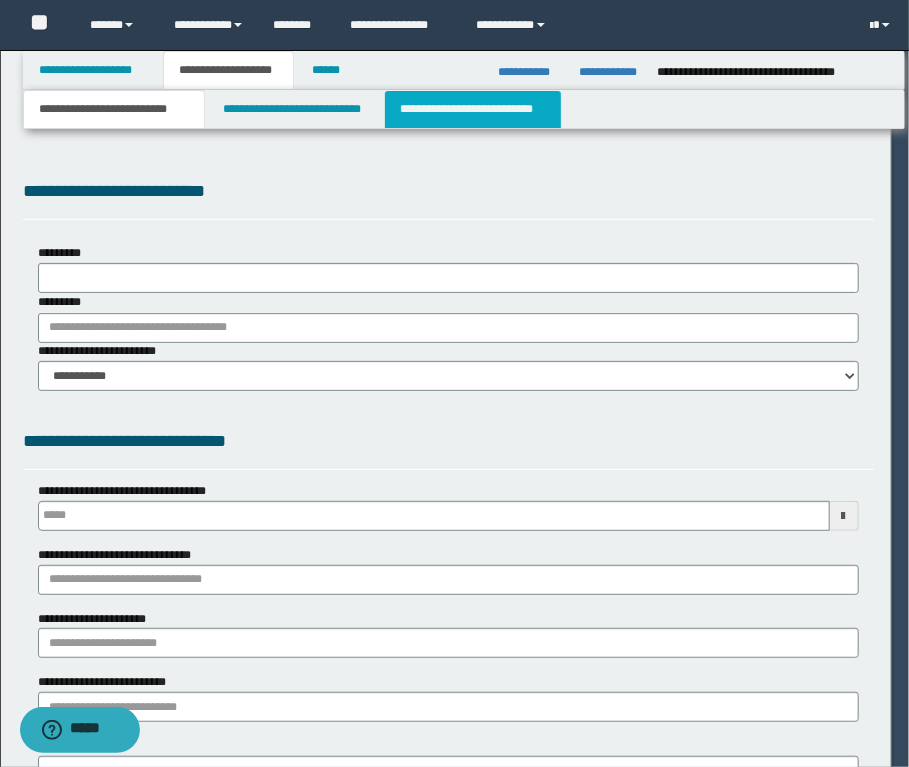 type 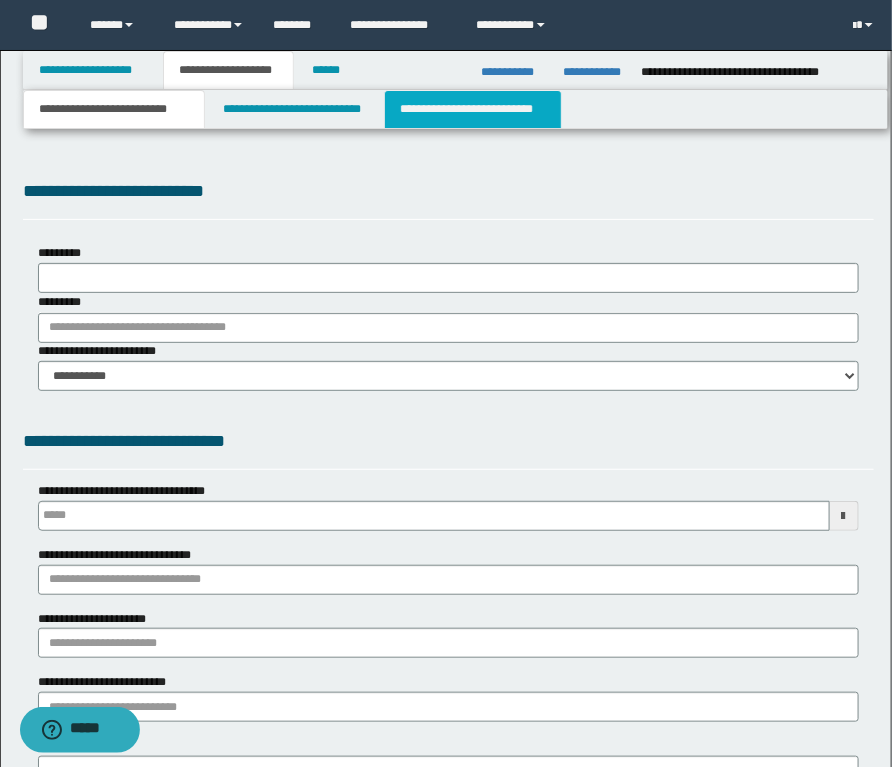 type on "**********" 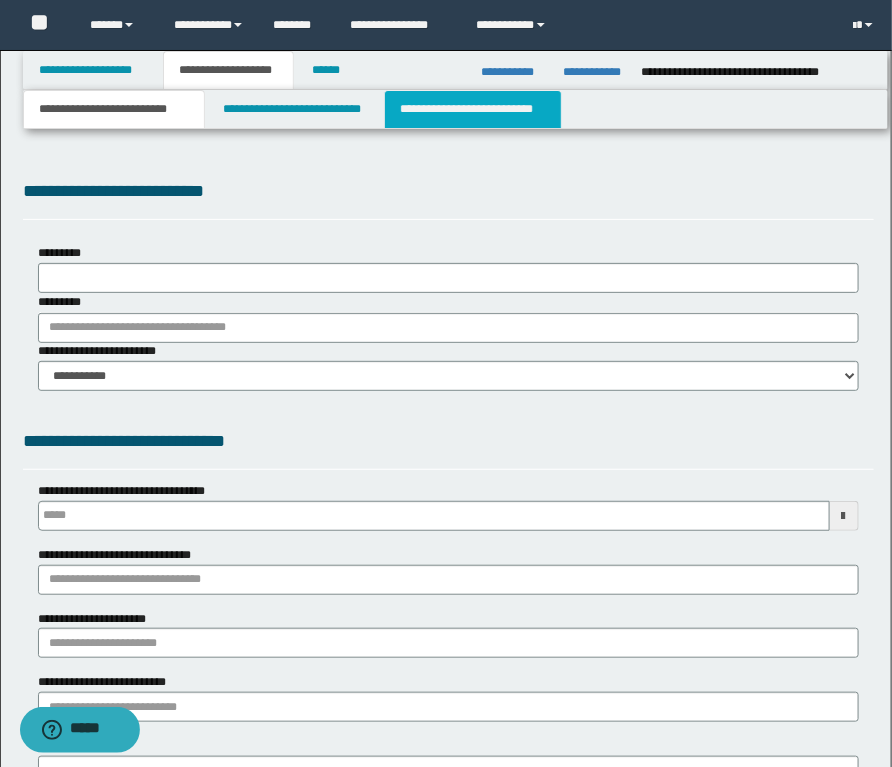 select on "*" 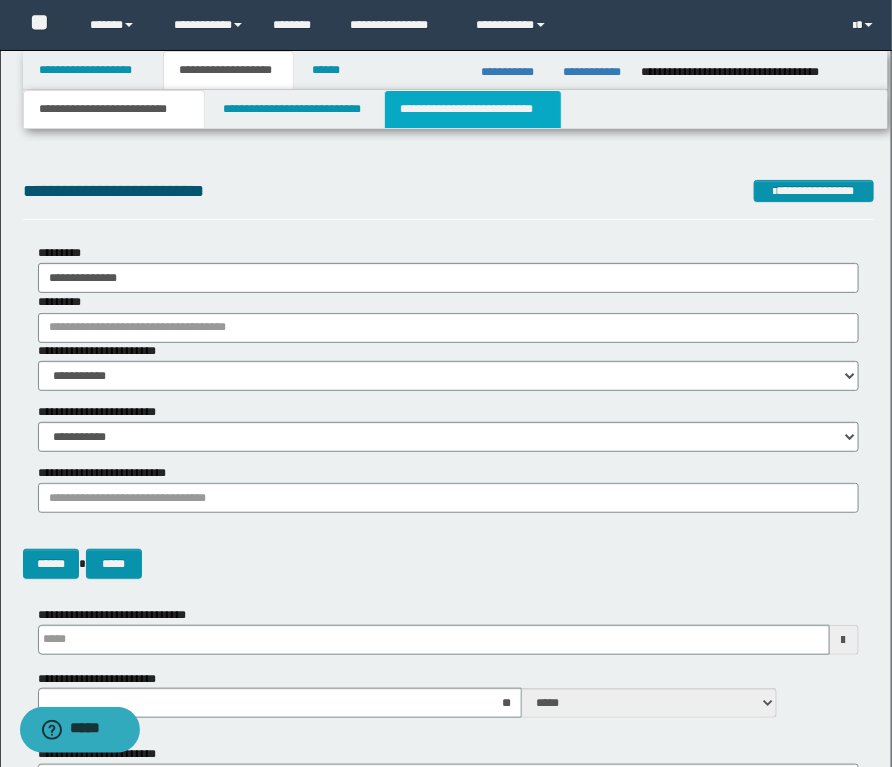 click on "**********" at bounding box center [472, 109] 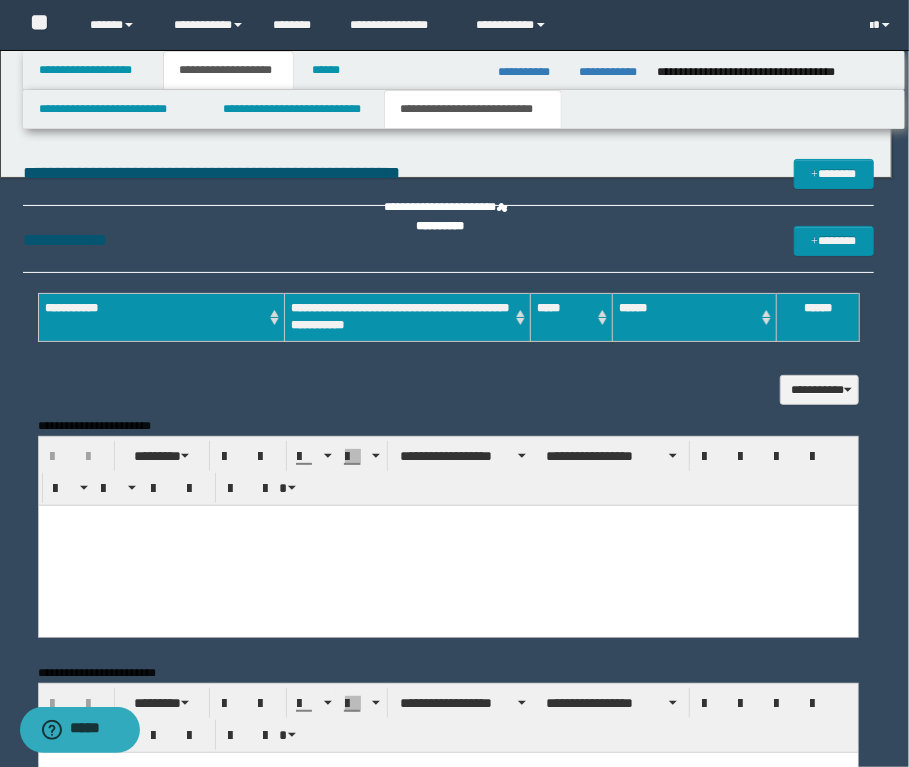 scroll, scrollTop: 0, scrollLeft: 0, axis: both 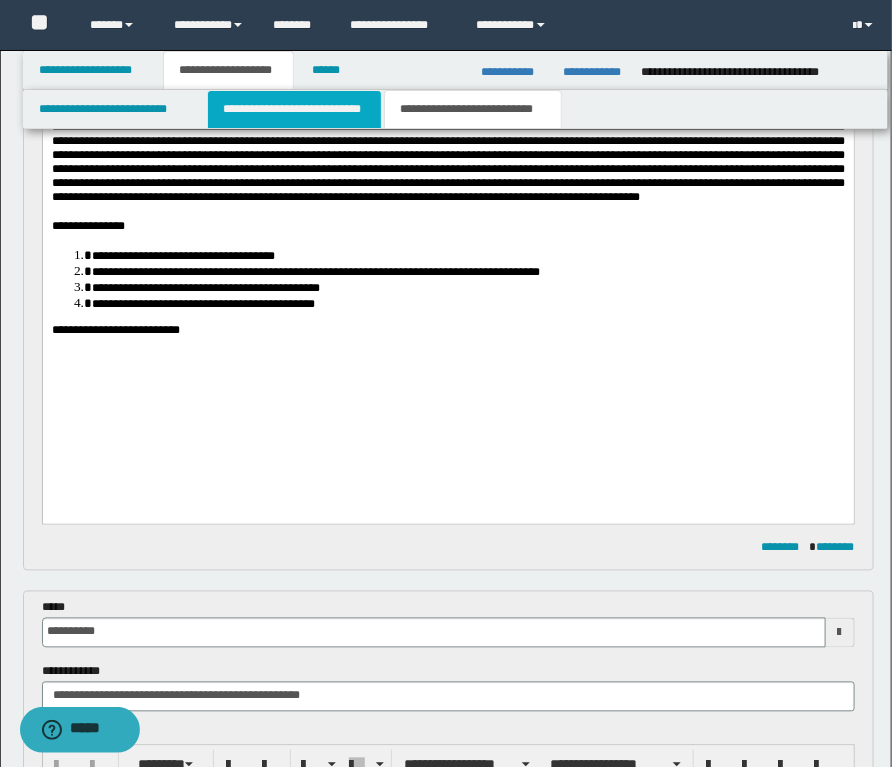 click on "**********" at bounding box center [294, 109] 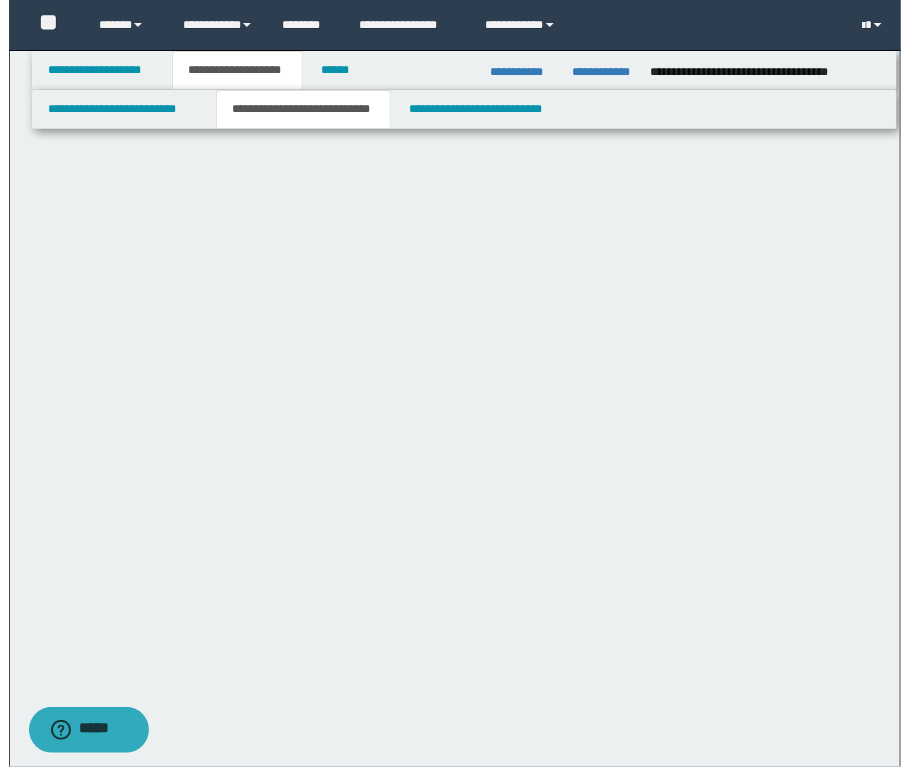 scroll, scrollTop: 0, scrollLeft: 0, axis: both 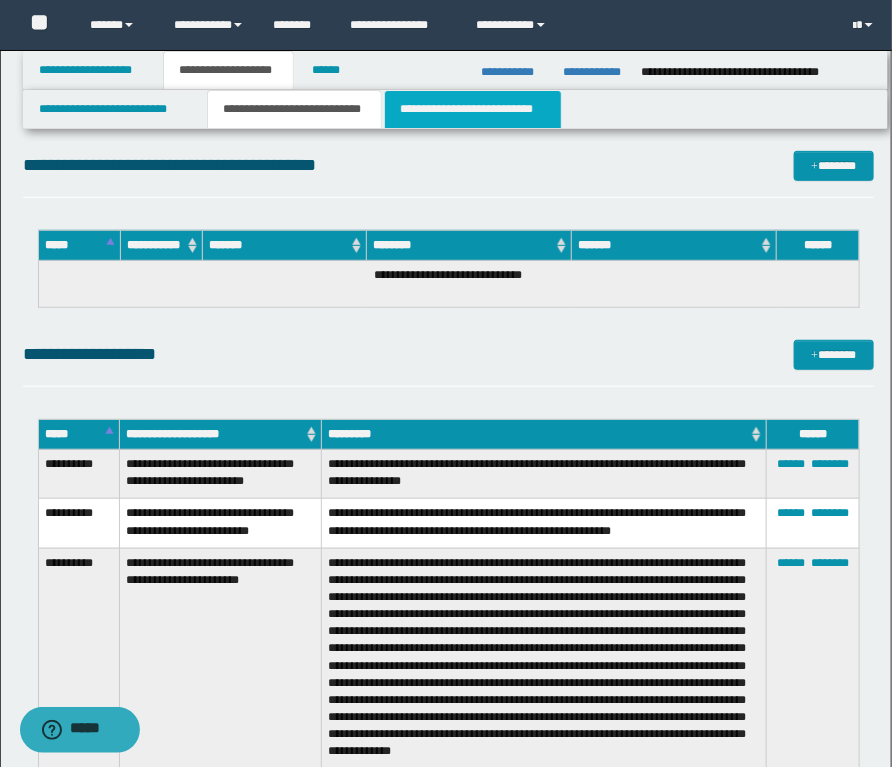 click on "**********" at bounding box center (472, 109) 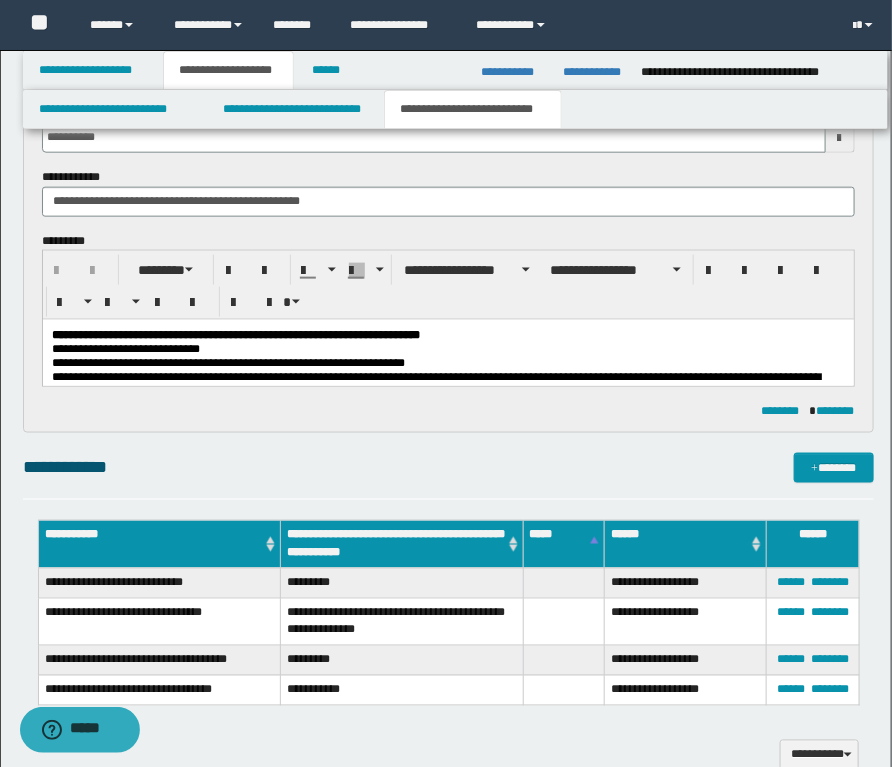 scroll, scrollTop: 399, scrollLeft: 0, axis: vertical 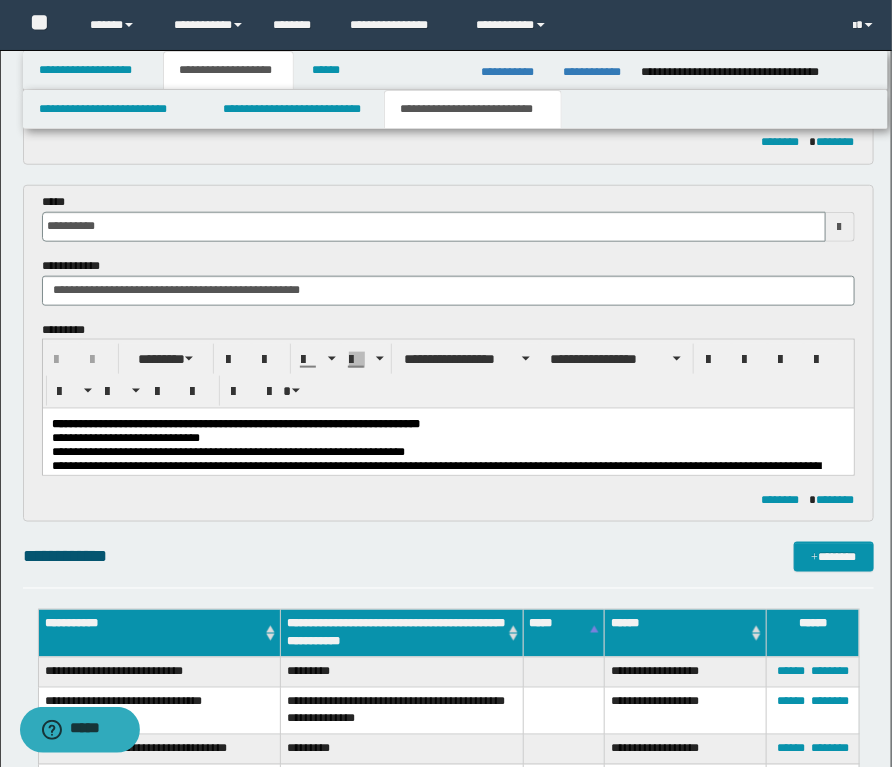 click on "**********" at bounding box center (447, 452) 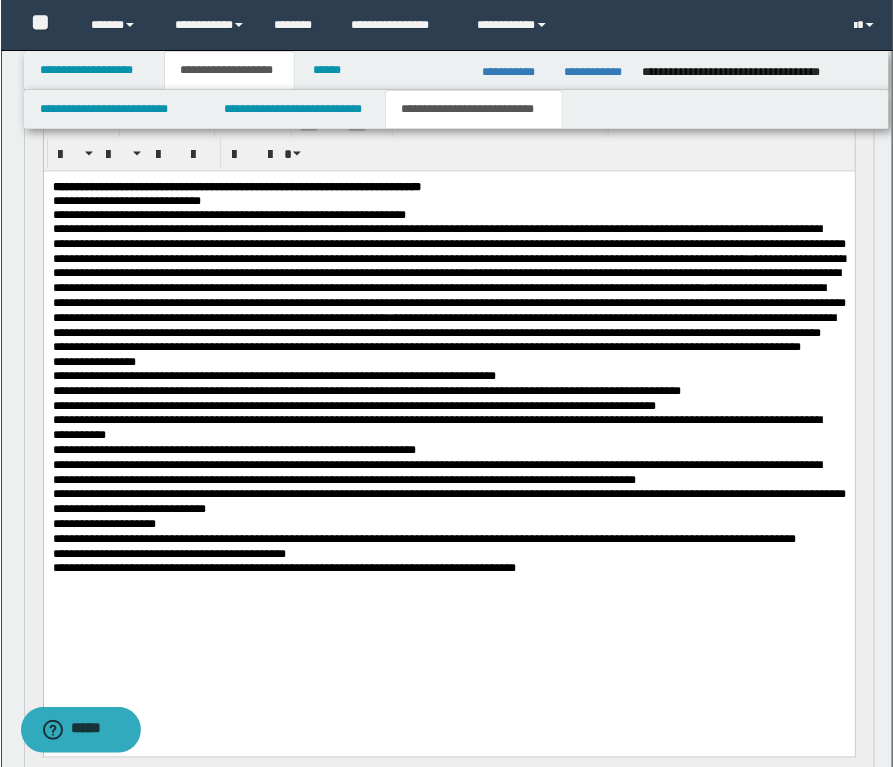 scroll, scrollTop: 650, scrollLeft: 0, axis: vertical 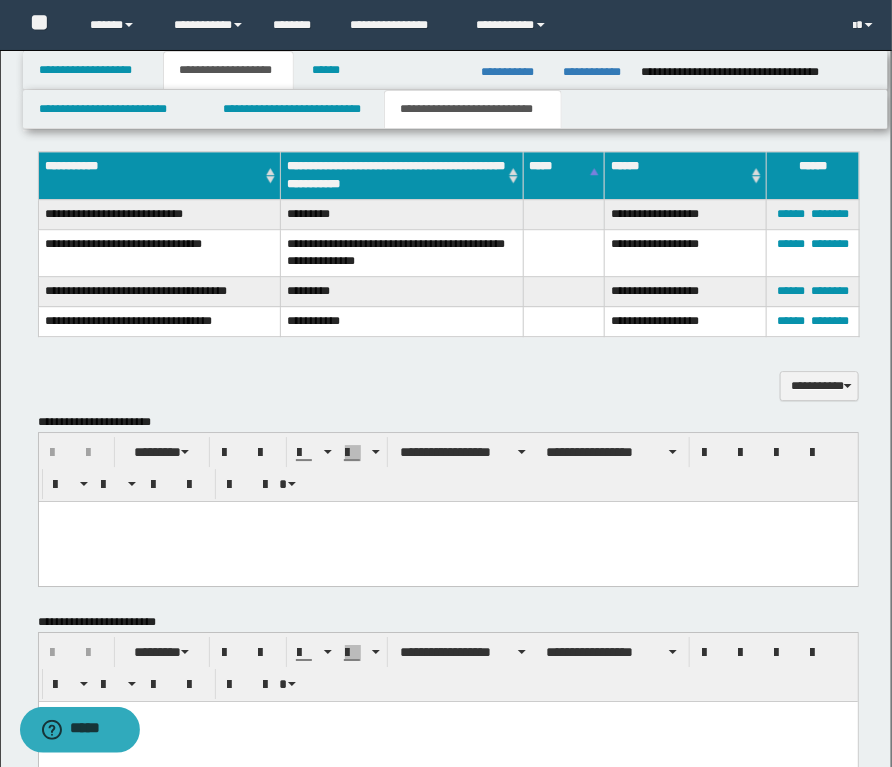 click at bounding box center [447, 541] 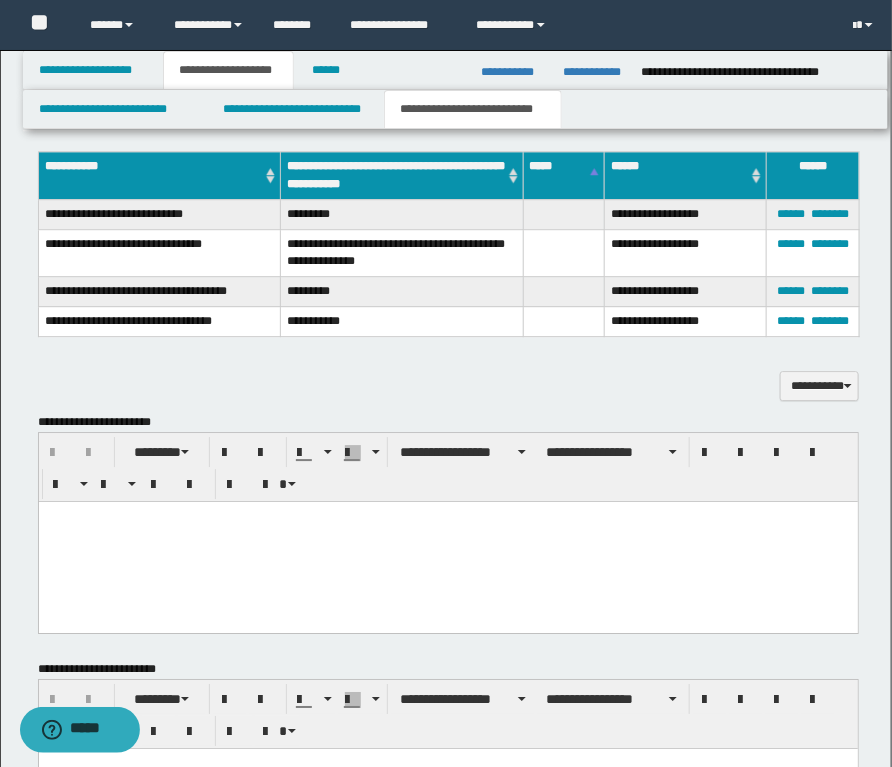 paste 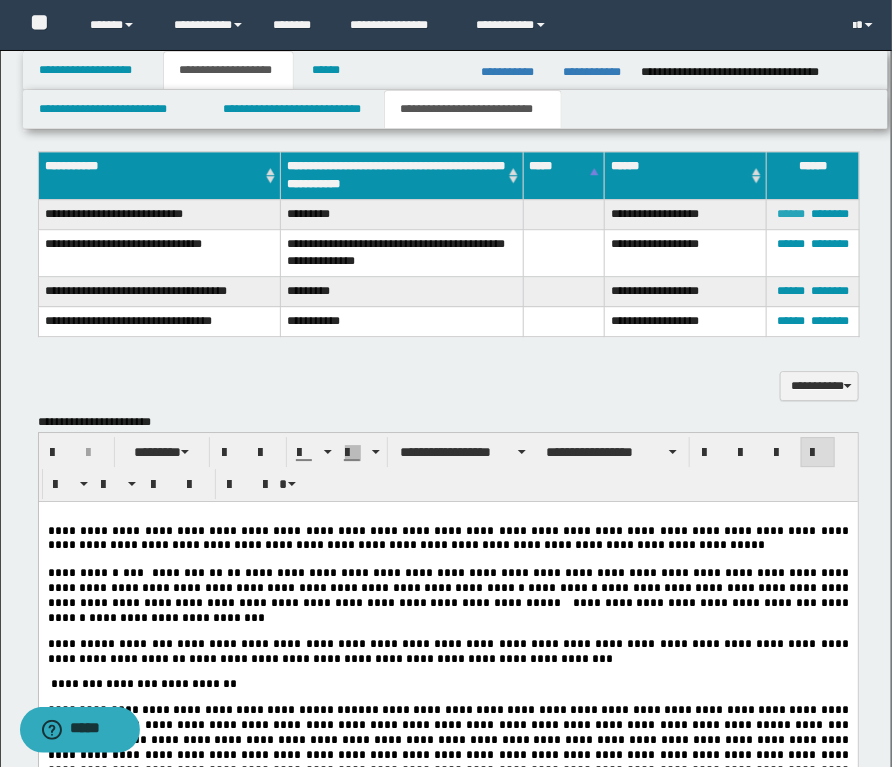 click on "******" at bounding box center [791, 214] 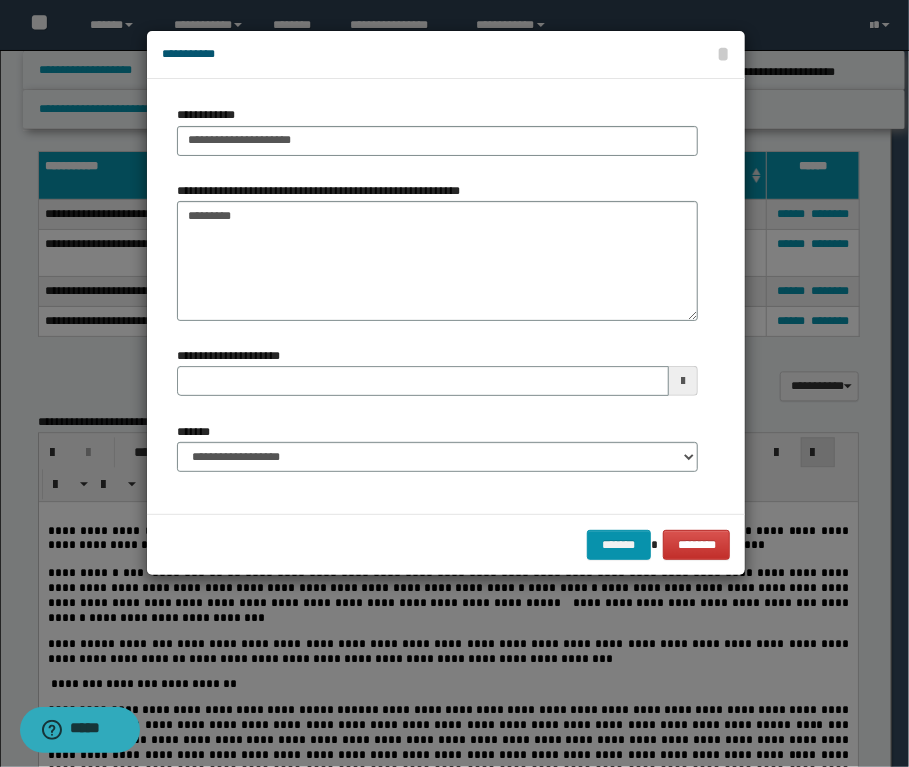 type 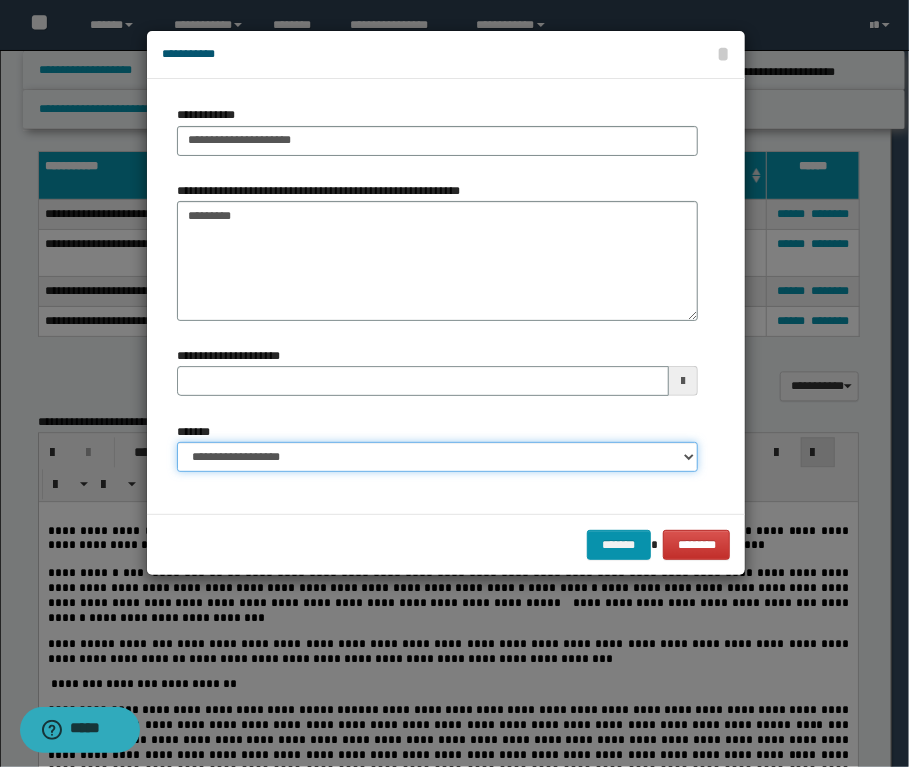 click on "**********" at bounding box center (437, 457) 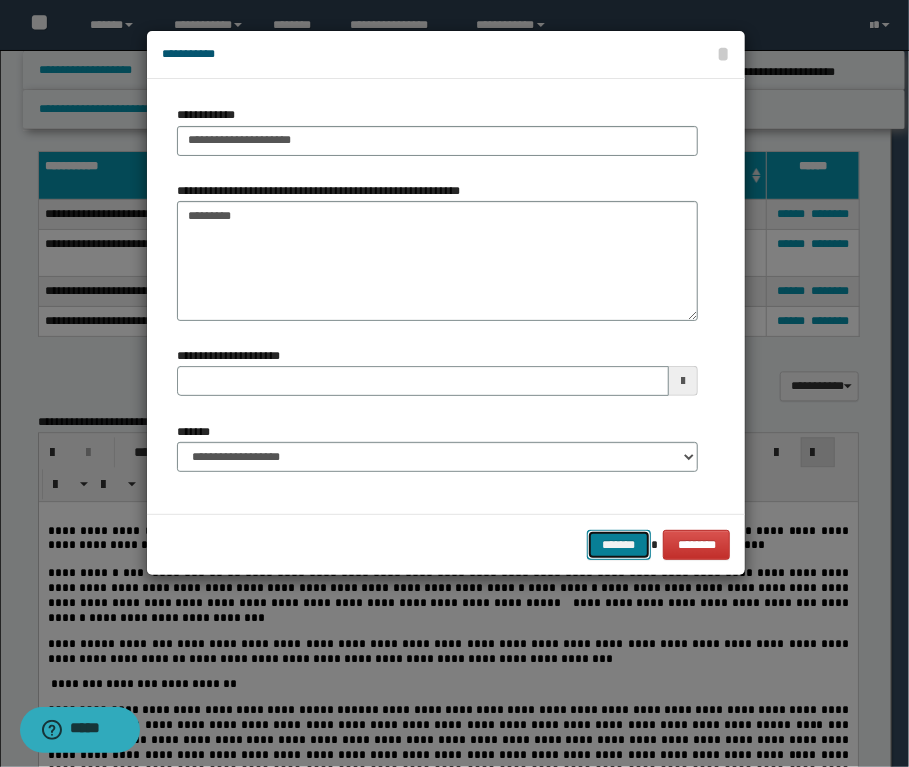 click on "*******" at bounding box center [619, 545] 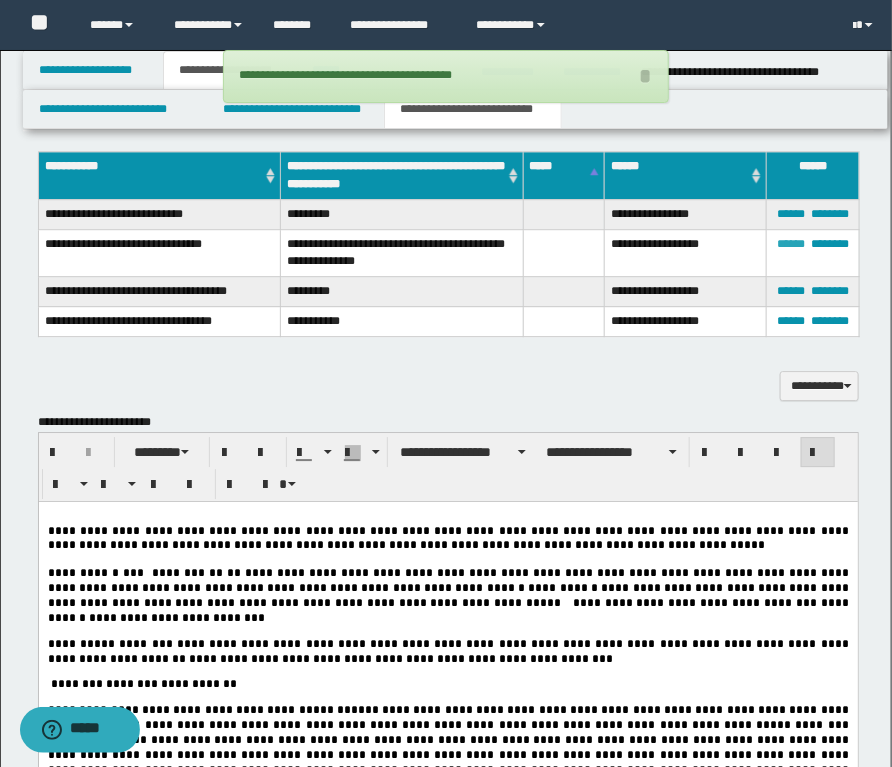 click on "******" at bounding box center [791, 244] 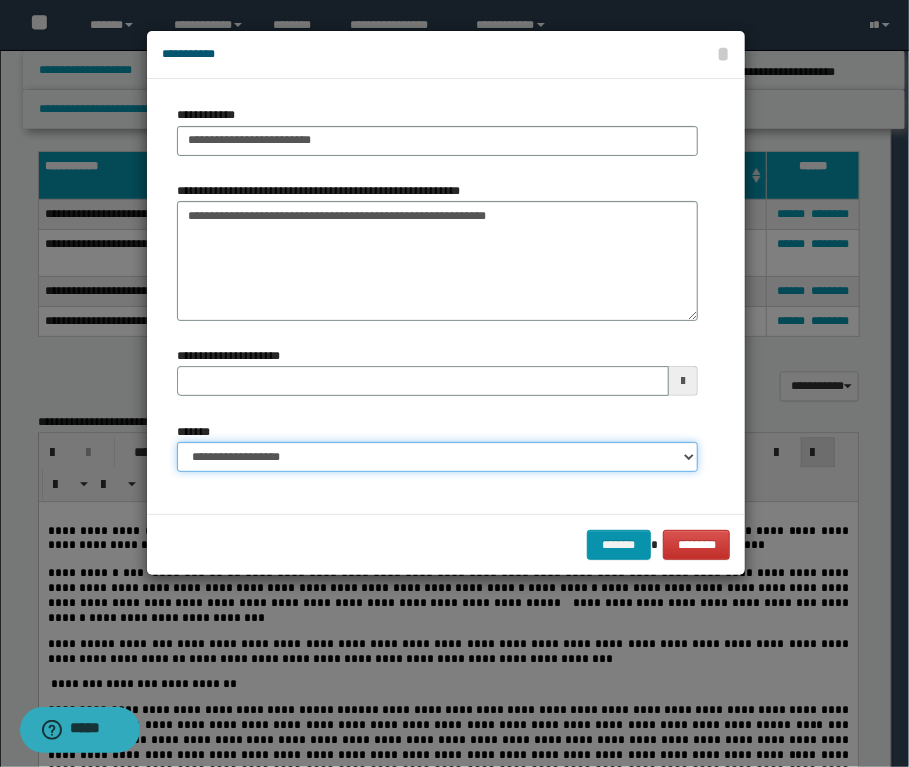 click on "**********" at bounding box center [437, 457] 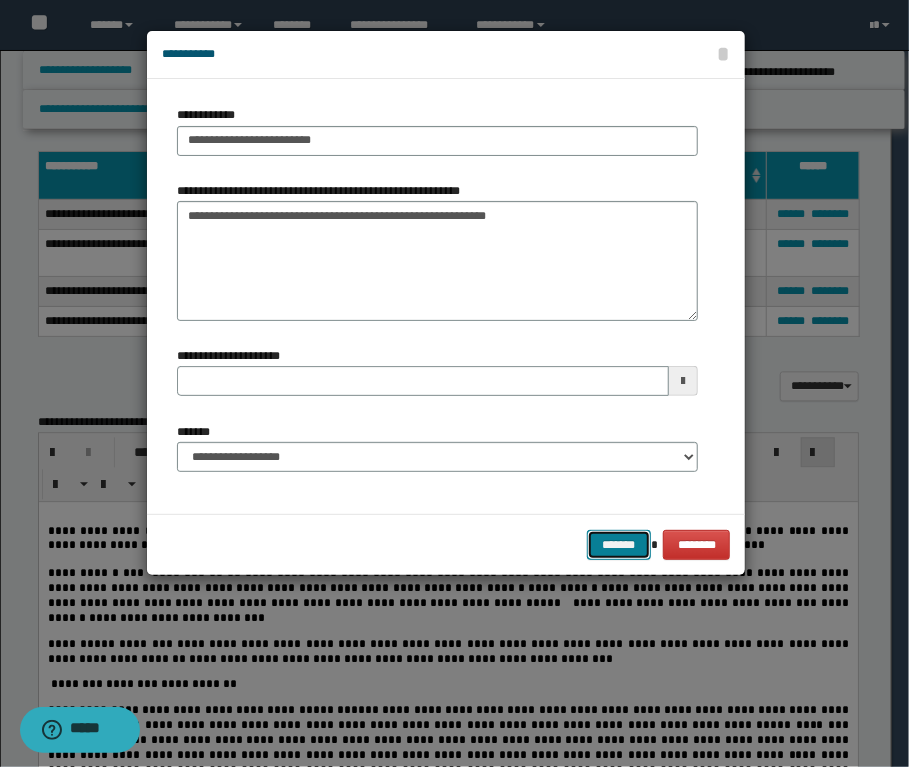 click on "*******" at bounding box center [619, 545] 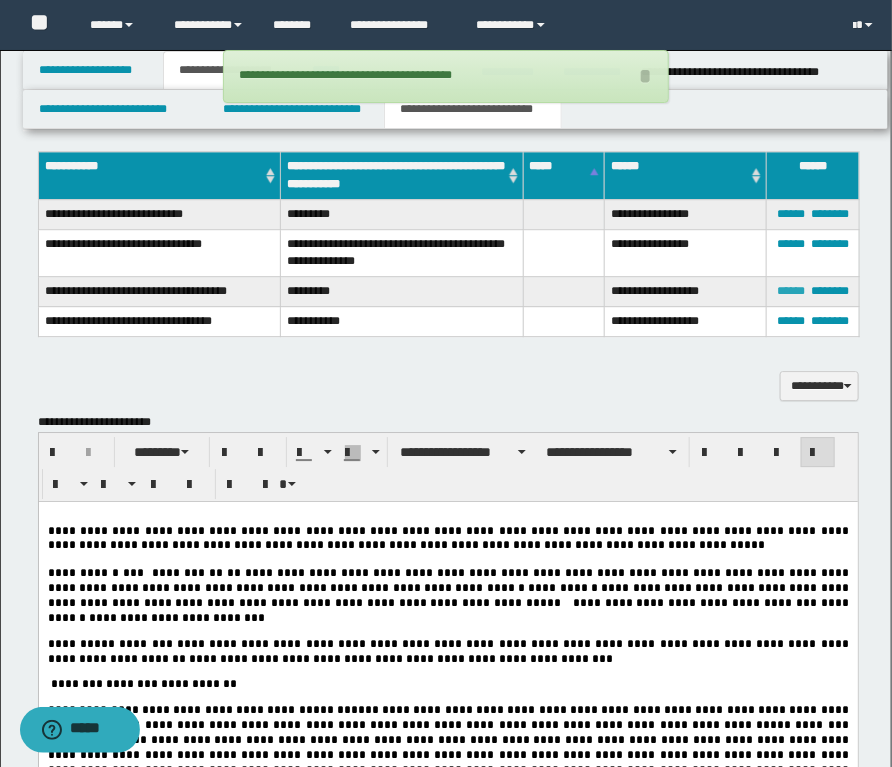 click on "******" at bounding box center (791, 291) 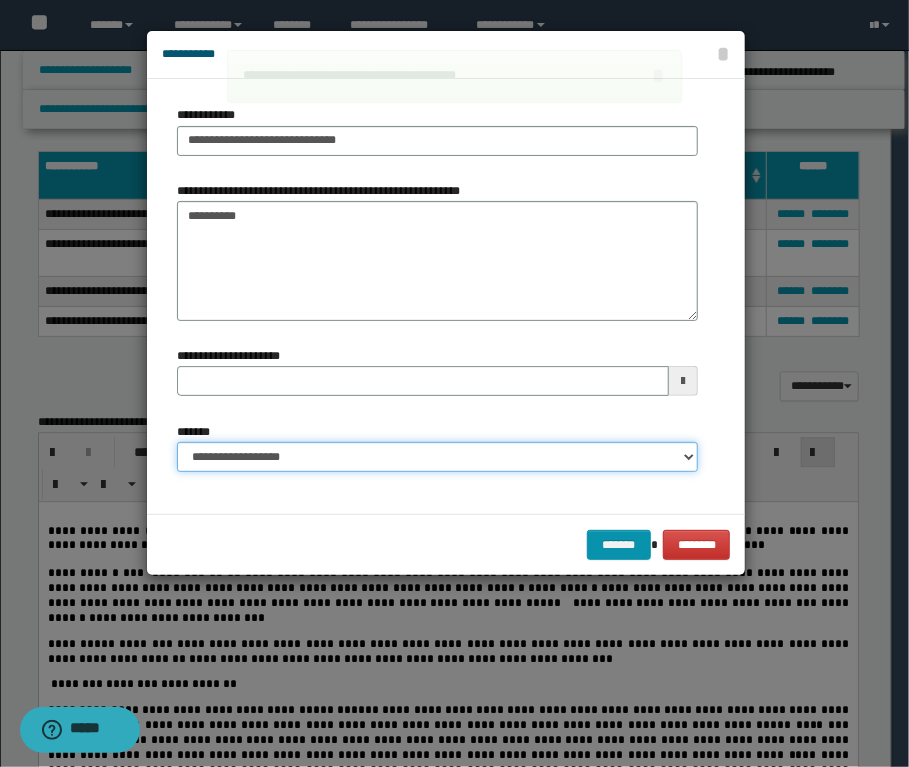 click on "**********" at bounding box center (437, 457) 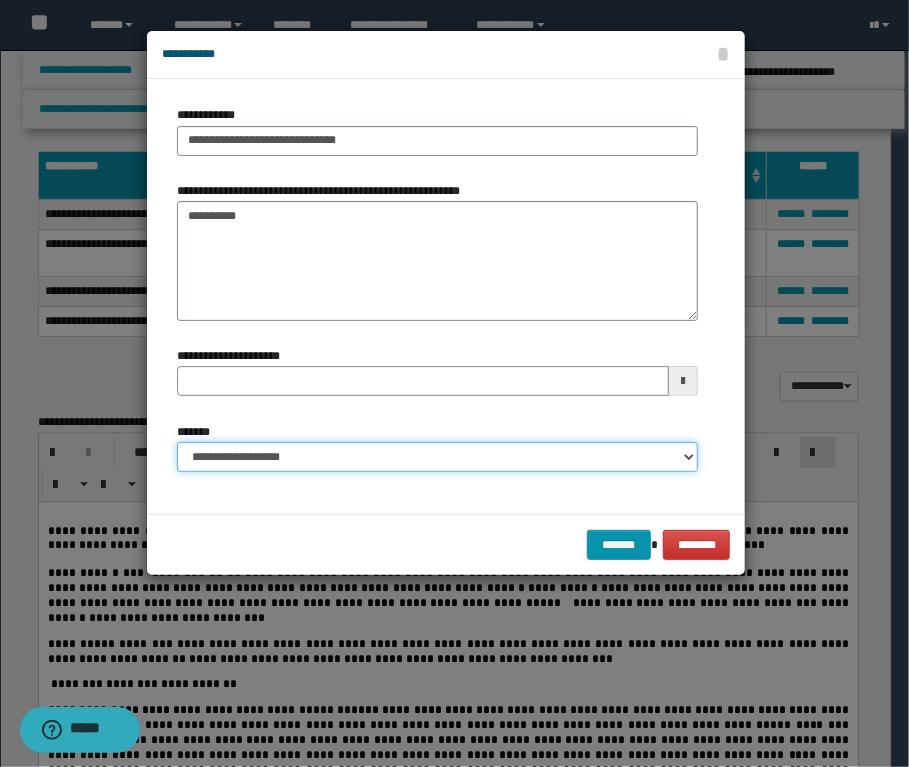 select on "*" 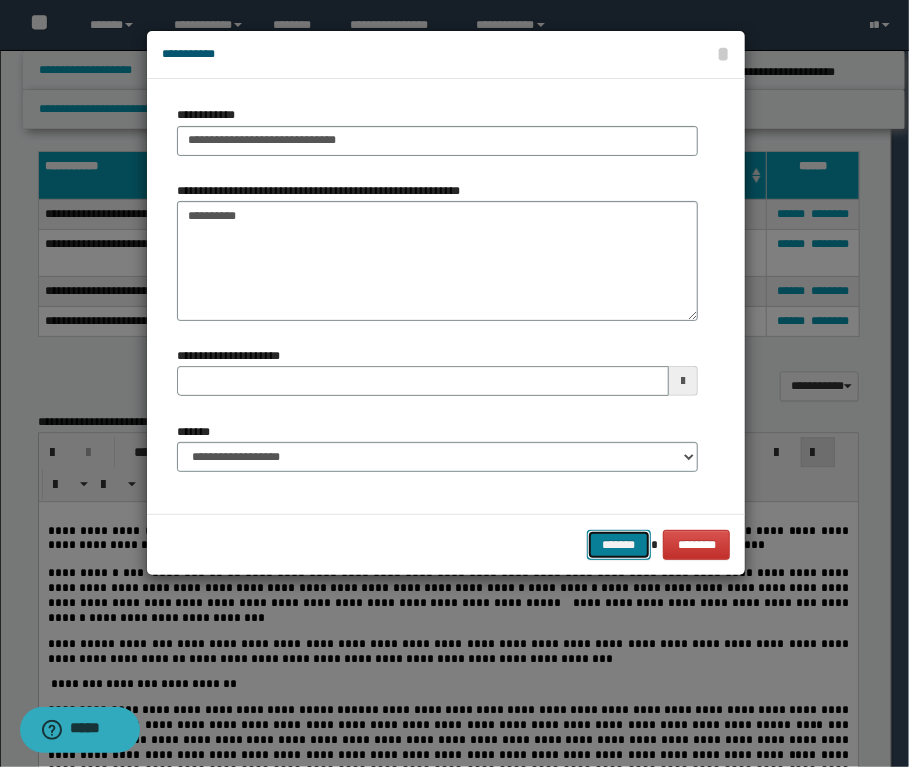 click on "*******" at bounding box center [619, 545] 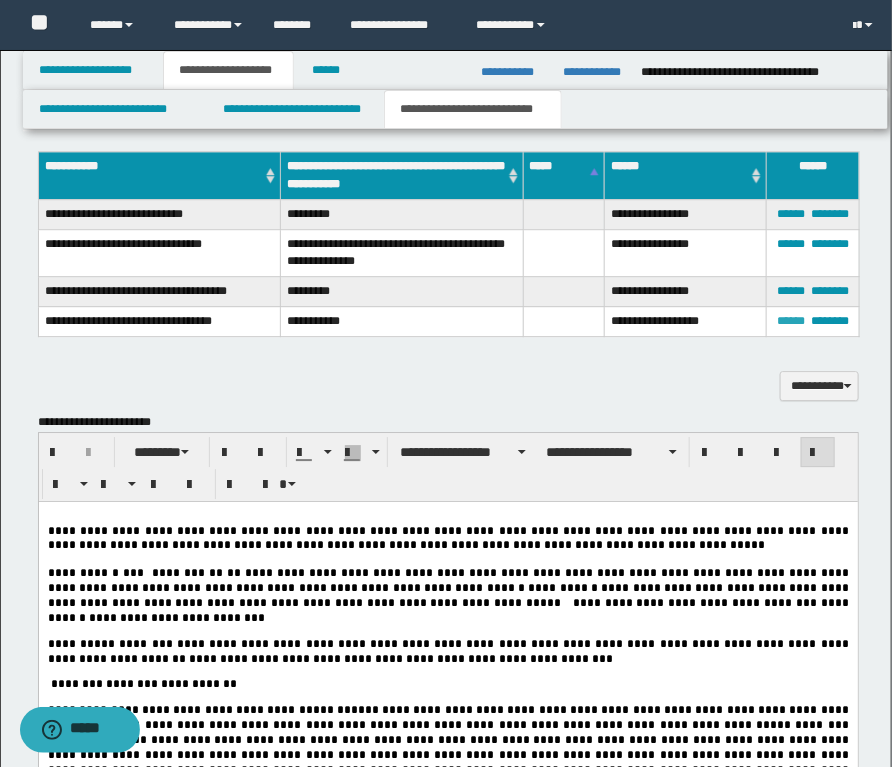 click on "******" at bounding box center (791, 321) 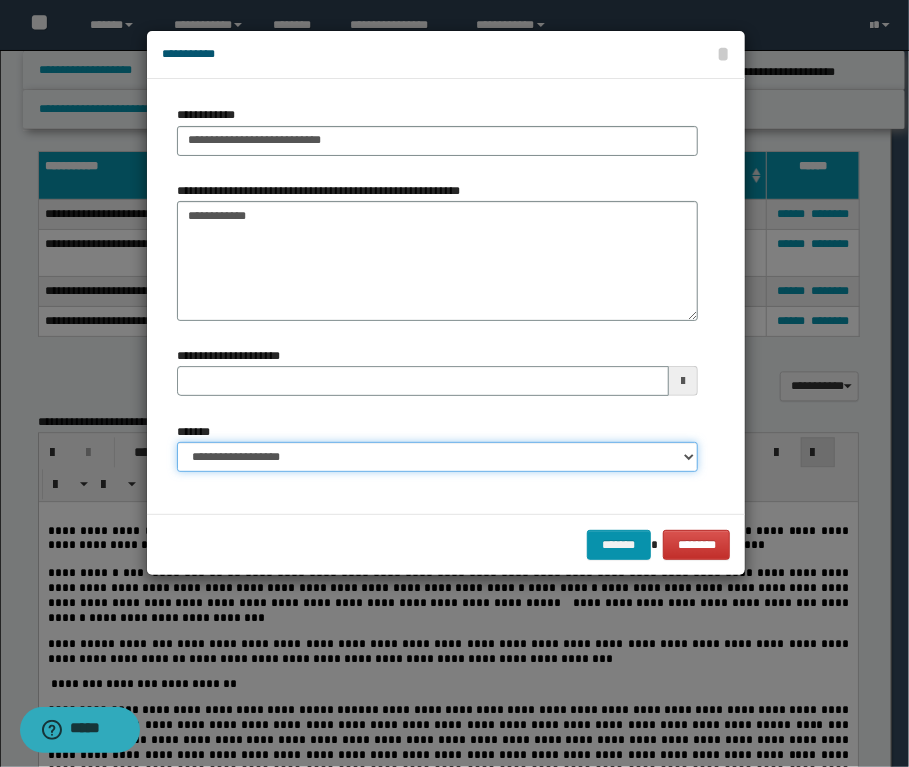 click on "**********" at bounding box center (437, 457) 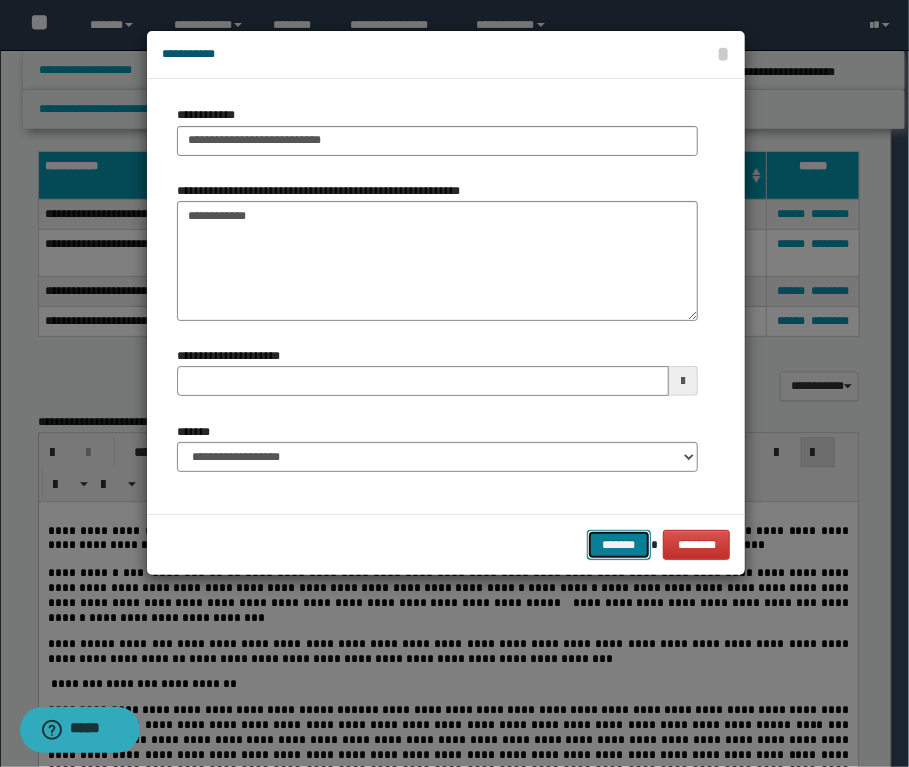 click on "*******" at bounding box center [619, 545] 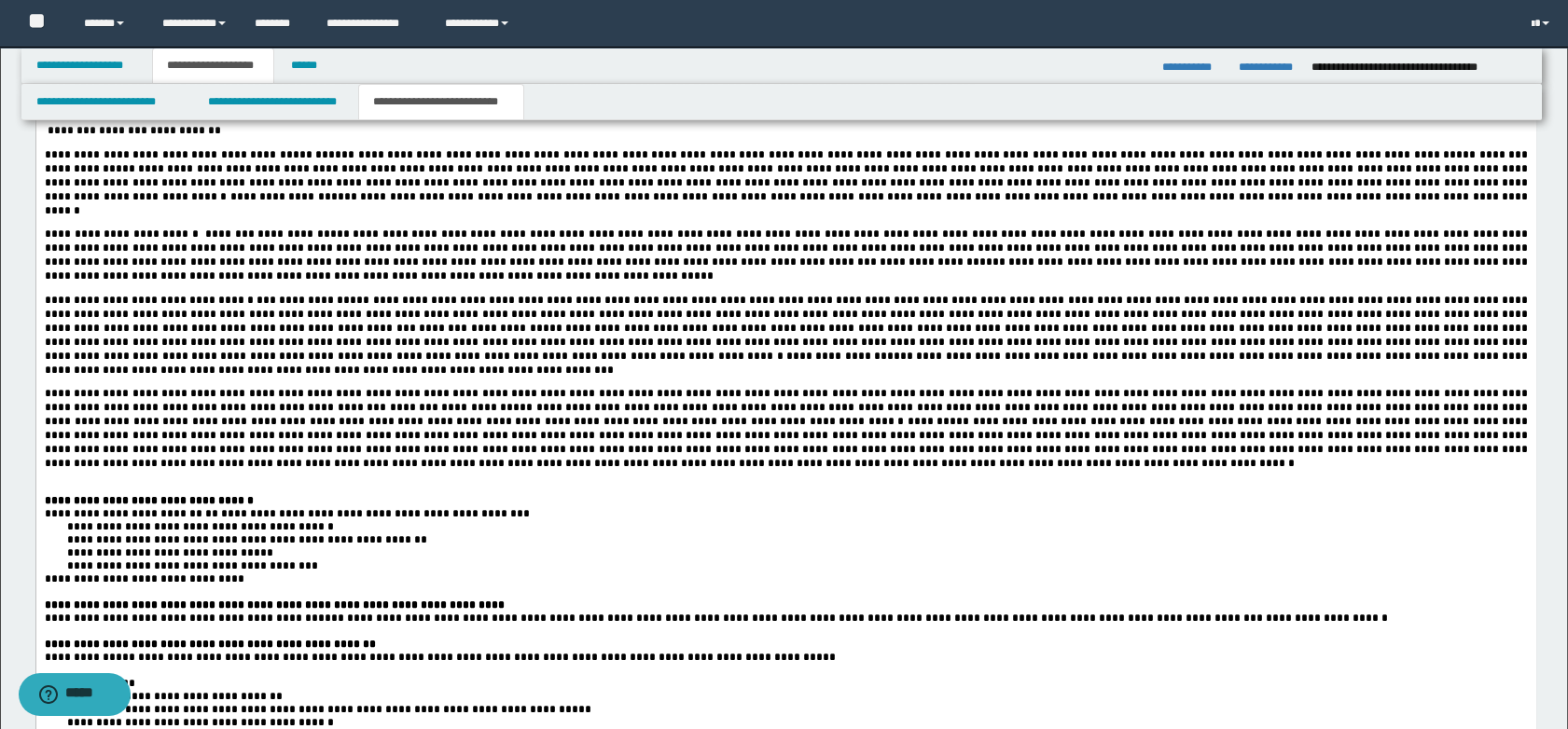 scroll, scrollTop: 1482, scrollLeft: 0, axis: vertical 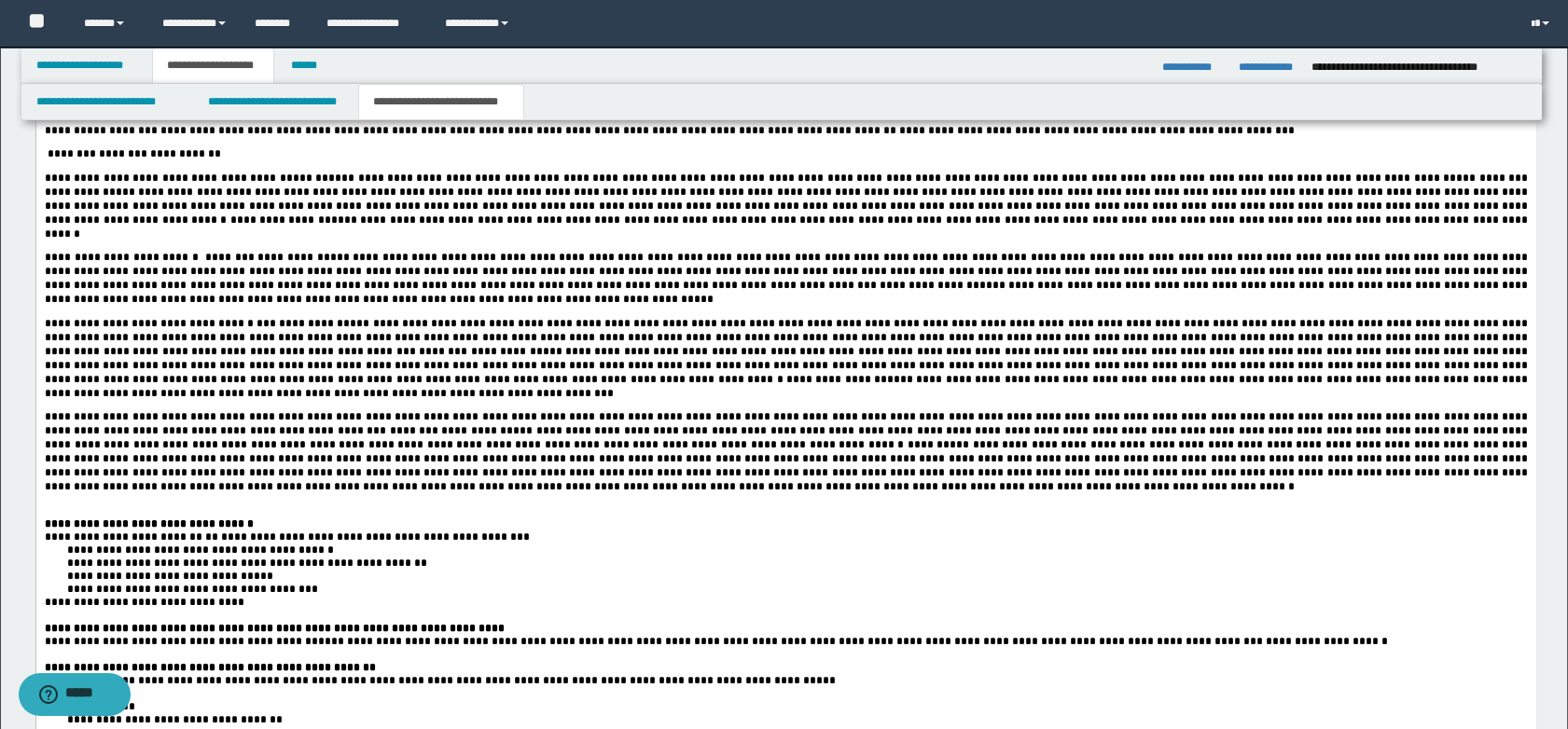 drag, startPoint x: 41, startPoint y: 182, endPoint x: 76, endPoint y: 382, distance: 203.03941 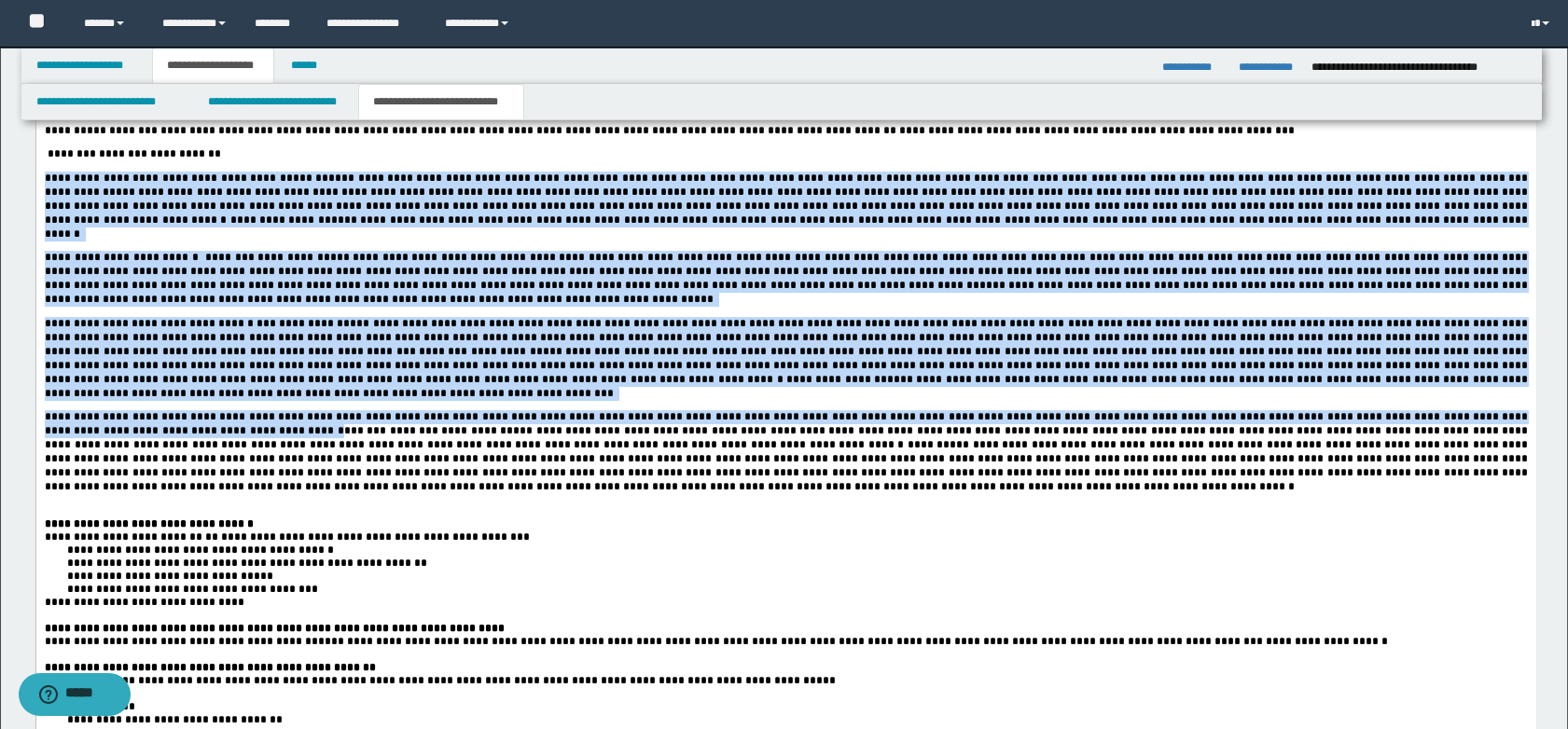 drag, startPoint x: 46, startPoint y: 181, endPoint x: 96, endPoint y: 419, distance: 243.19539 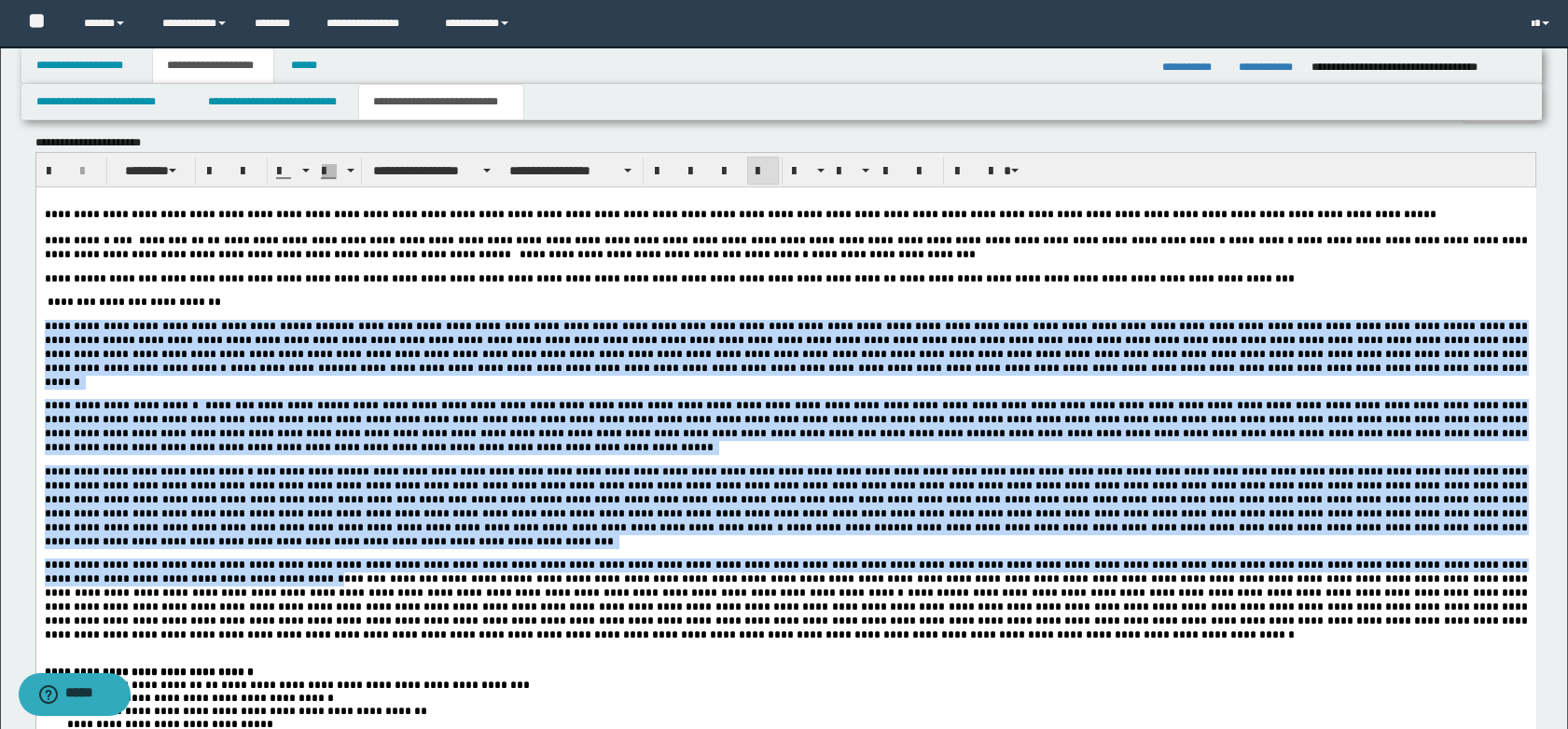 scroll, scrollTop: 1316, scrollLeft: 0, axis: vertical 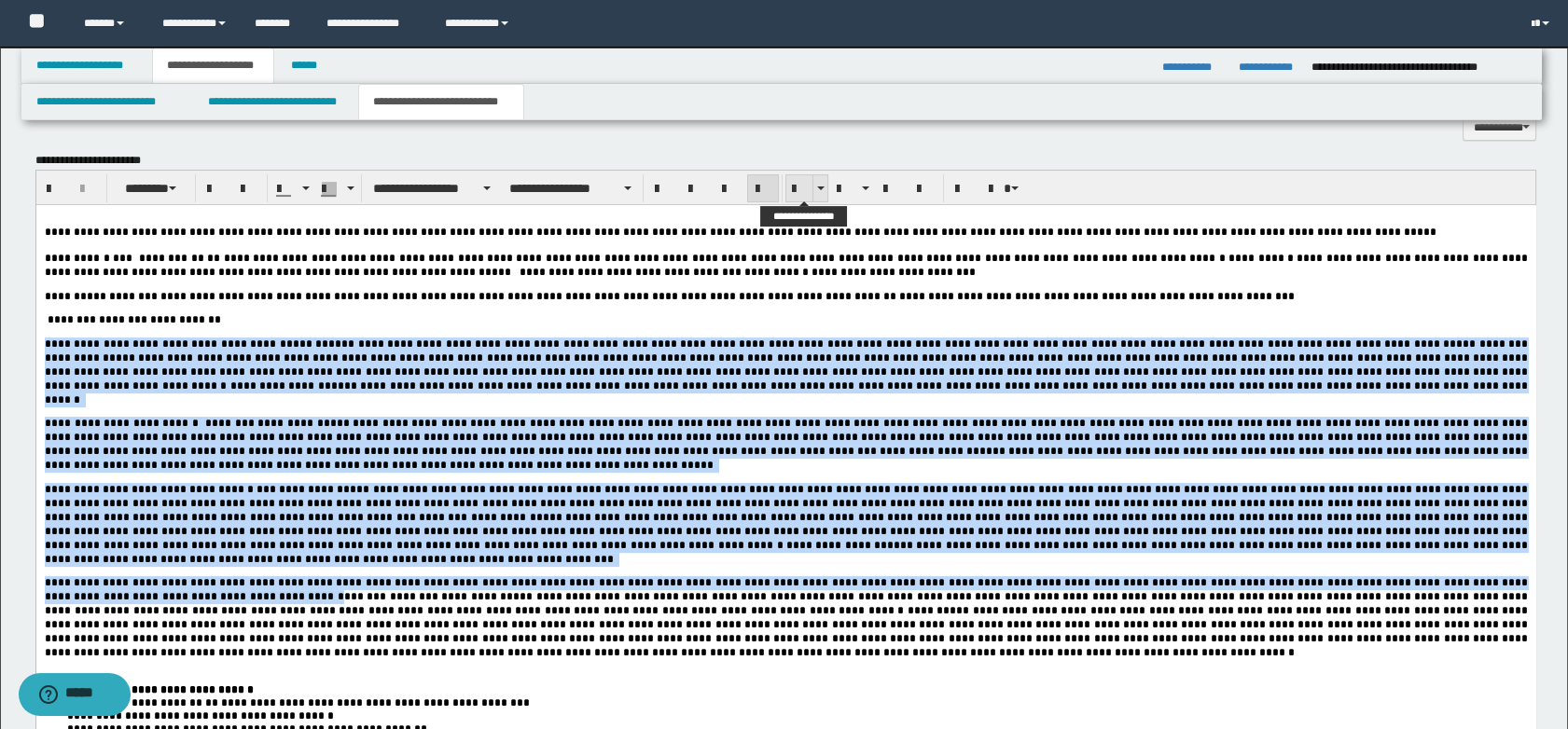 click at bounding box center [799, 189] 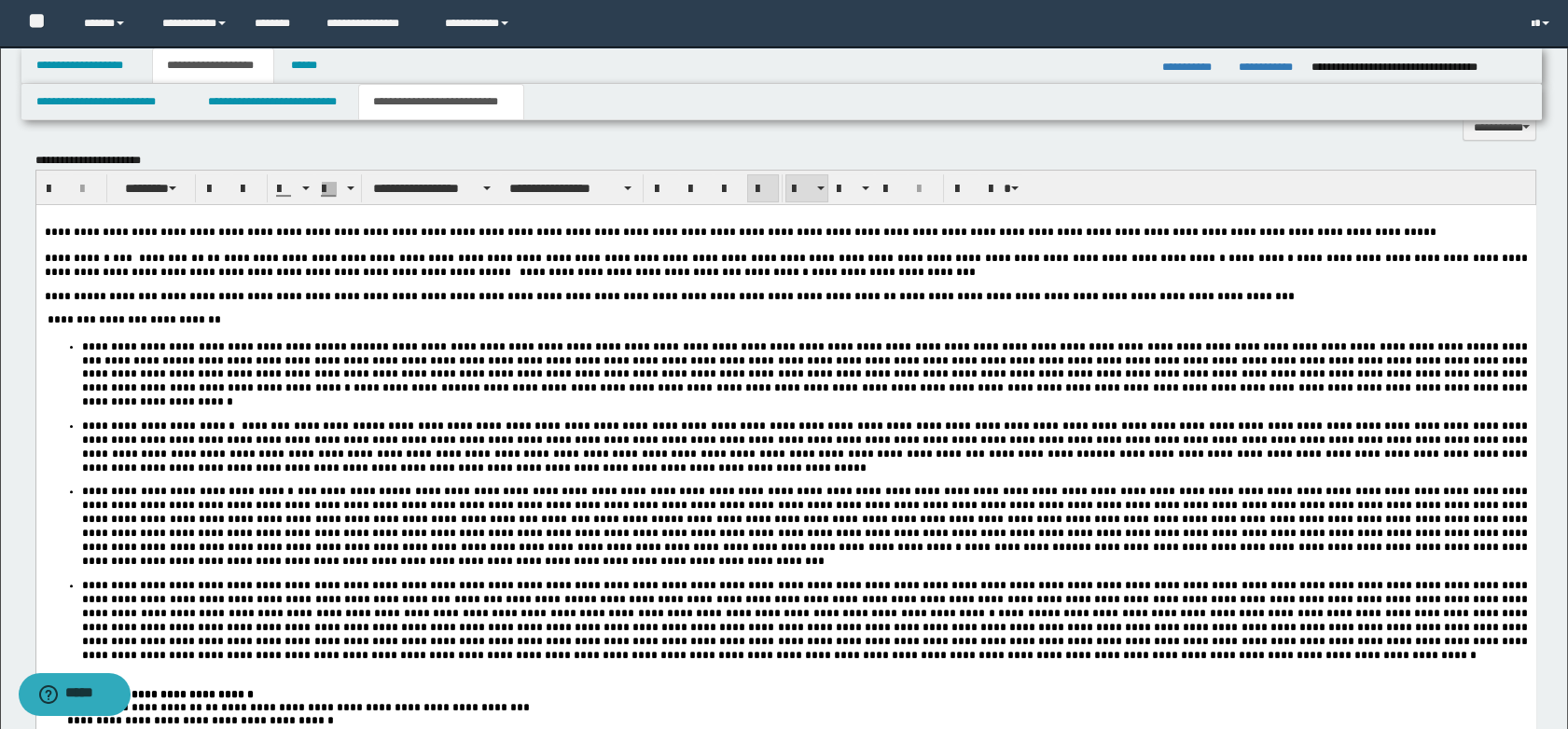 click at bounding box center (785, 681) 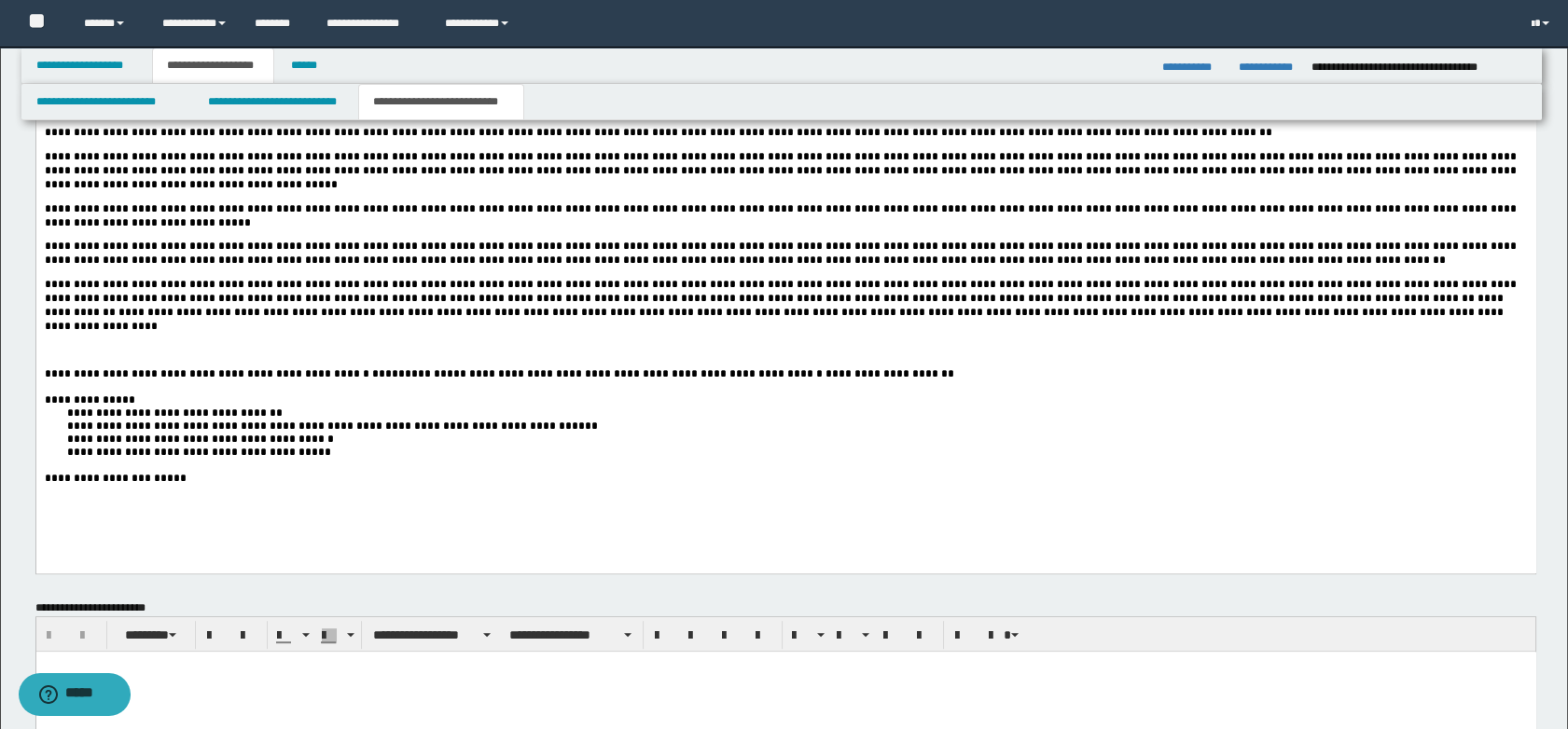 scroll, scrollTop: 2379, scrollLeft: 0, axis: vertical 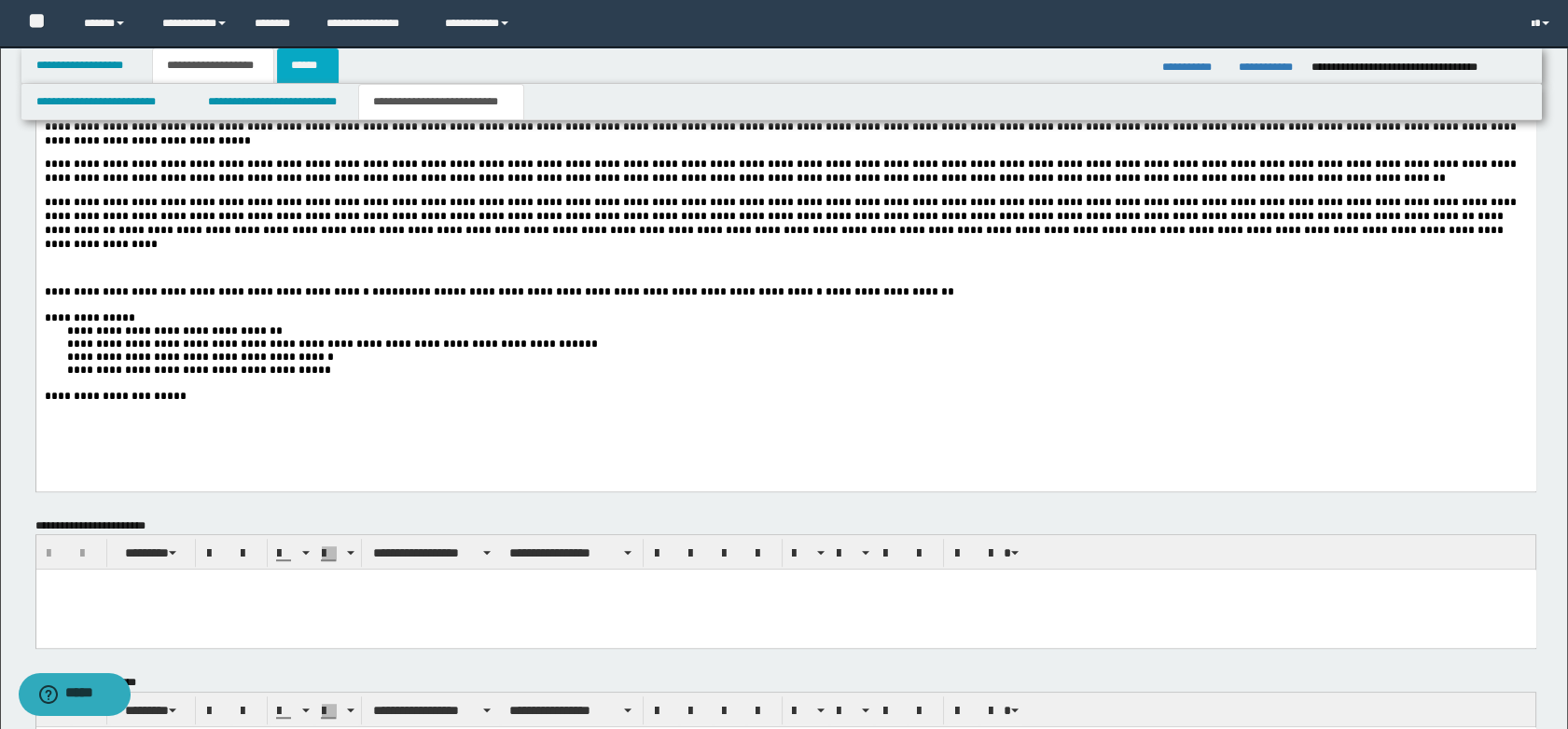 click on "******" at bounding box center (308, 65) 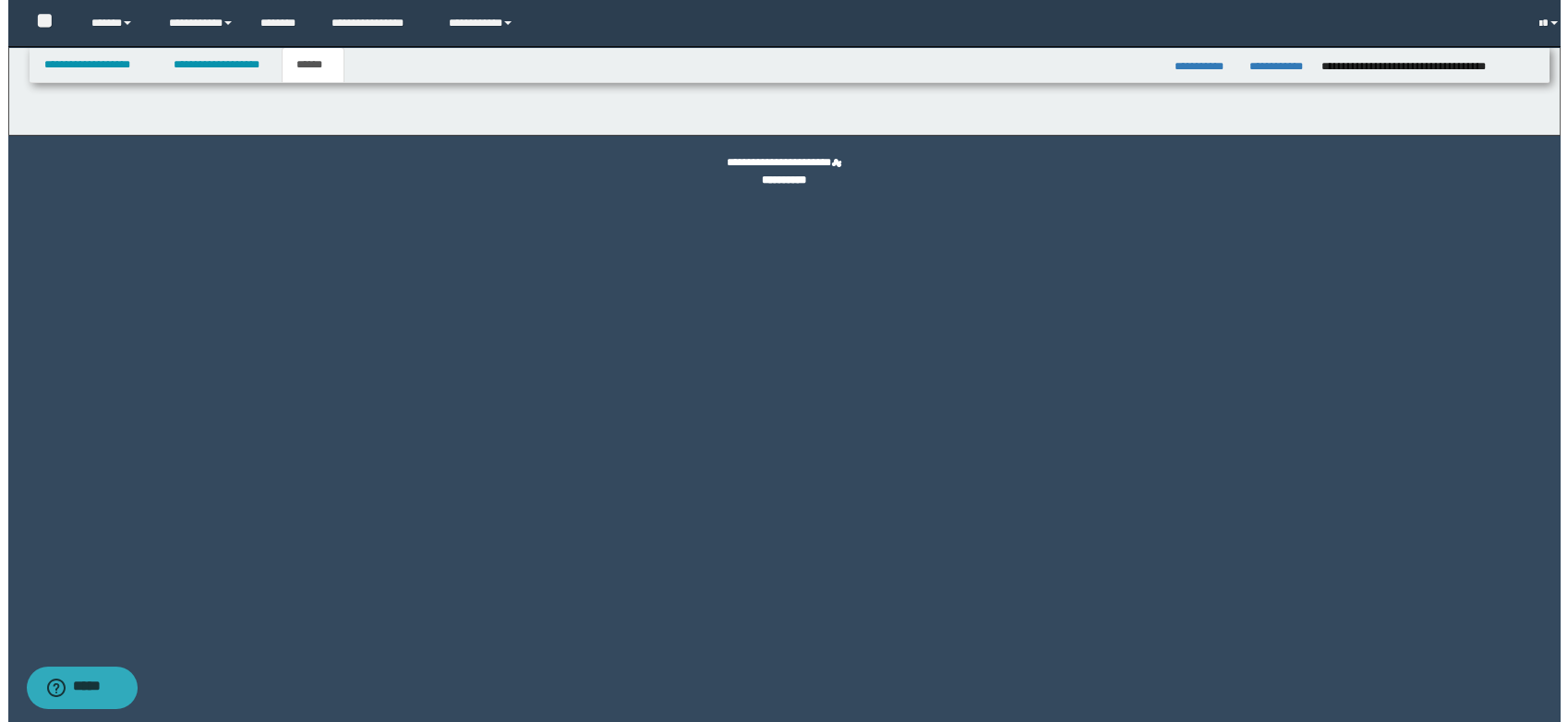 scroll, scrollTop: 0, scrollLeft: 0, axis: both 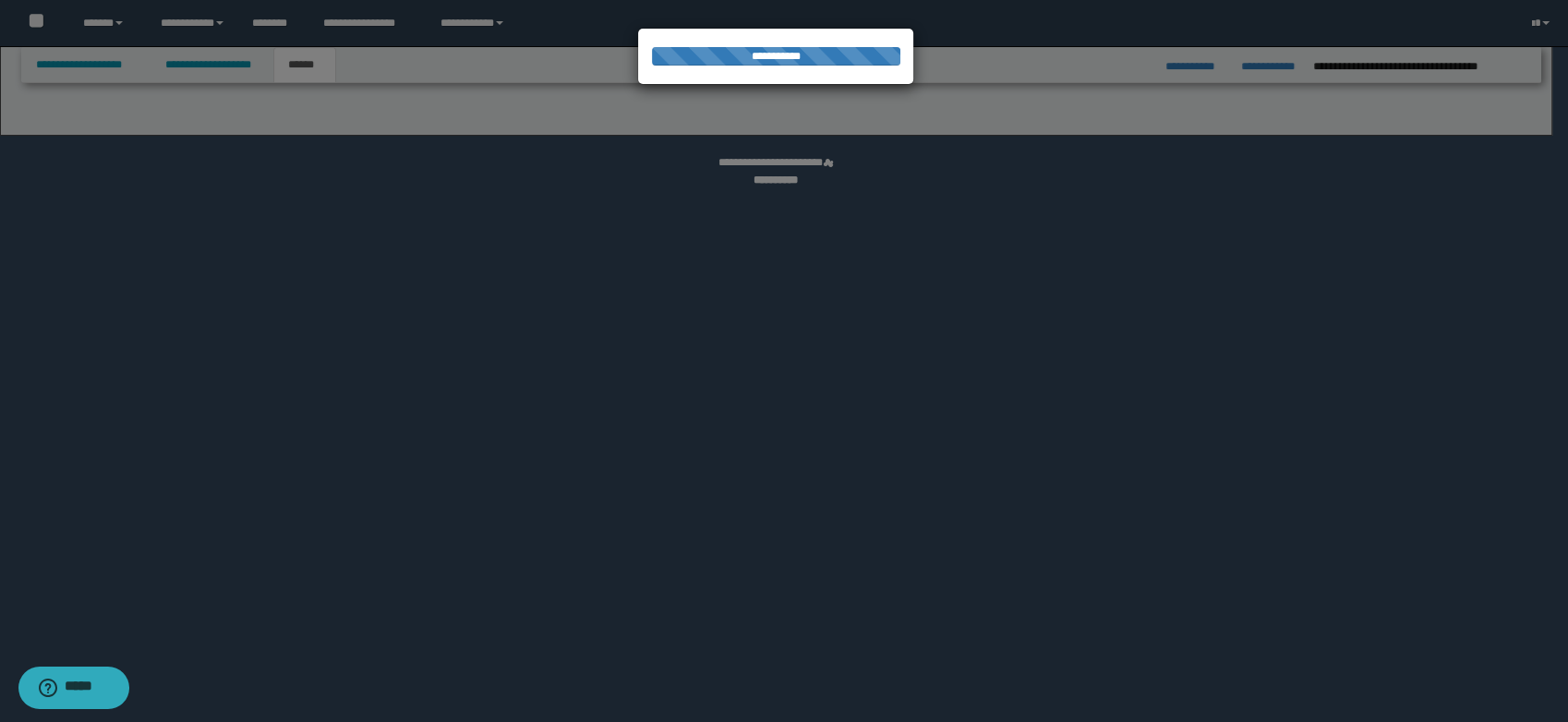 select on "*" 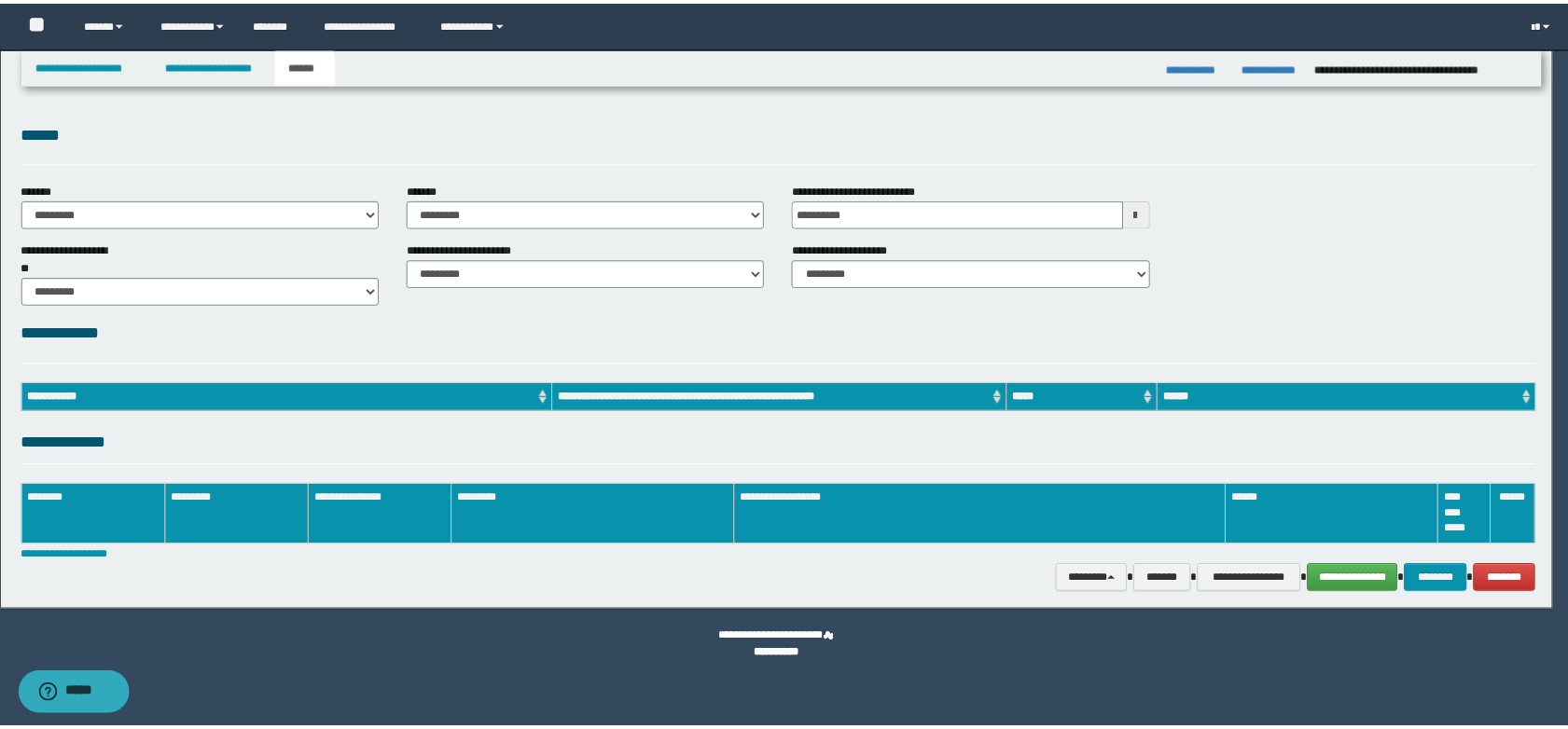 scroll, scrollTop: 0, scrollLeft: 0, axis: both 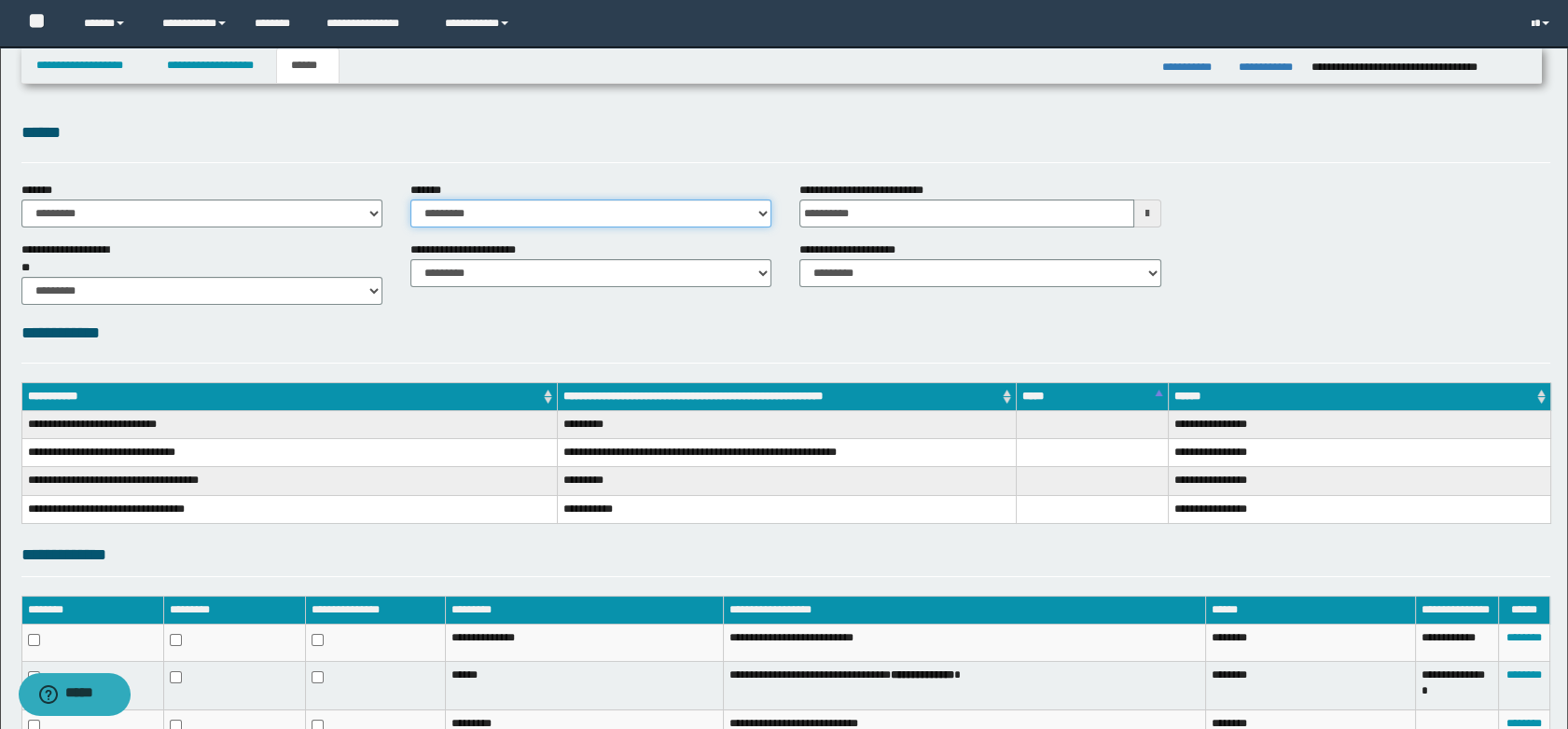 click on "**********" at bounding box center [590, 213] 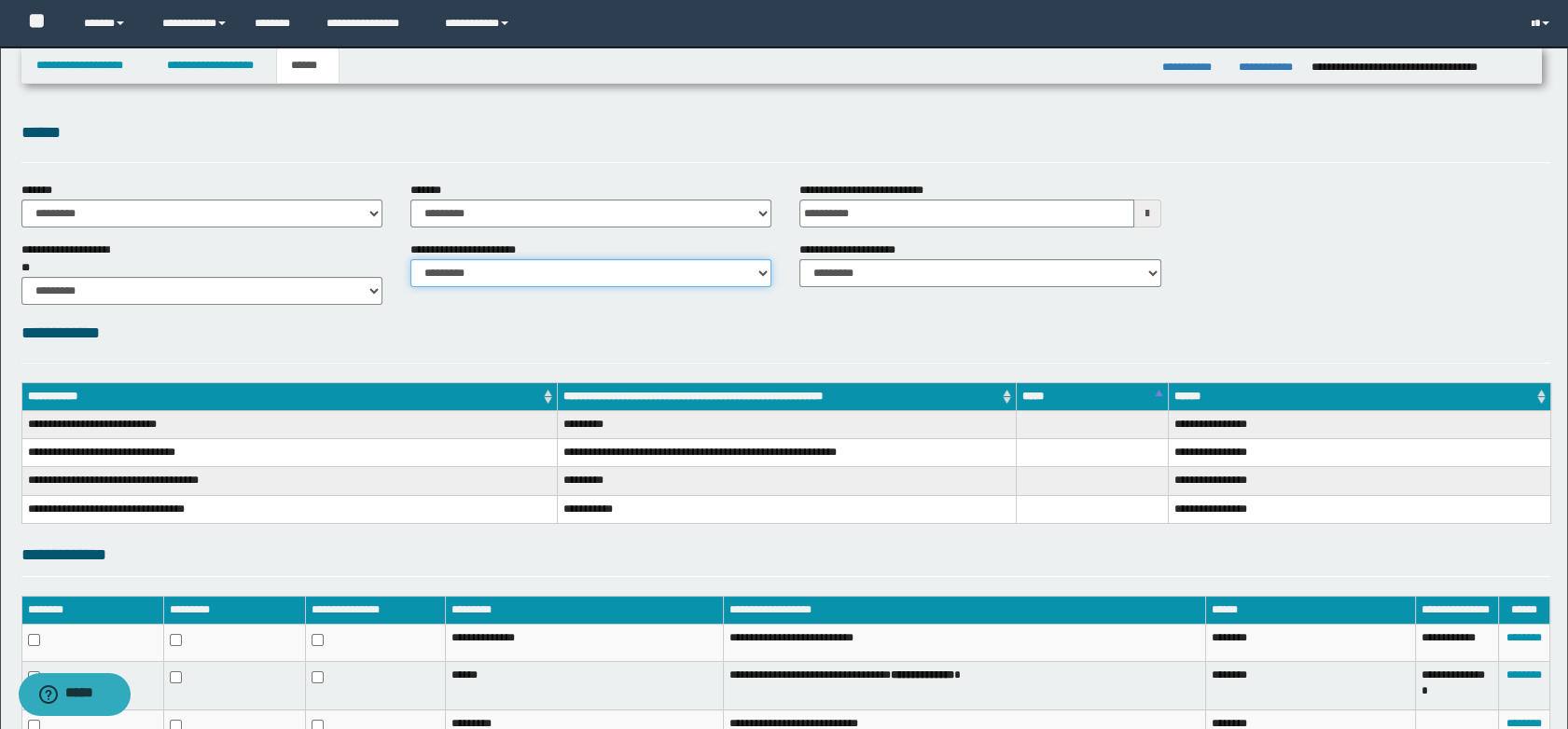 click on "*********
*********
*********" at bounding box center (590, 273) 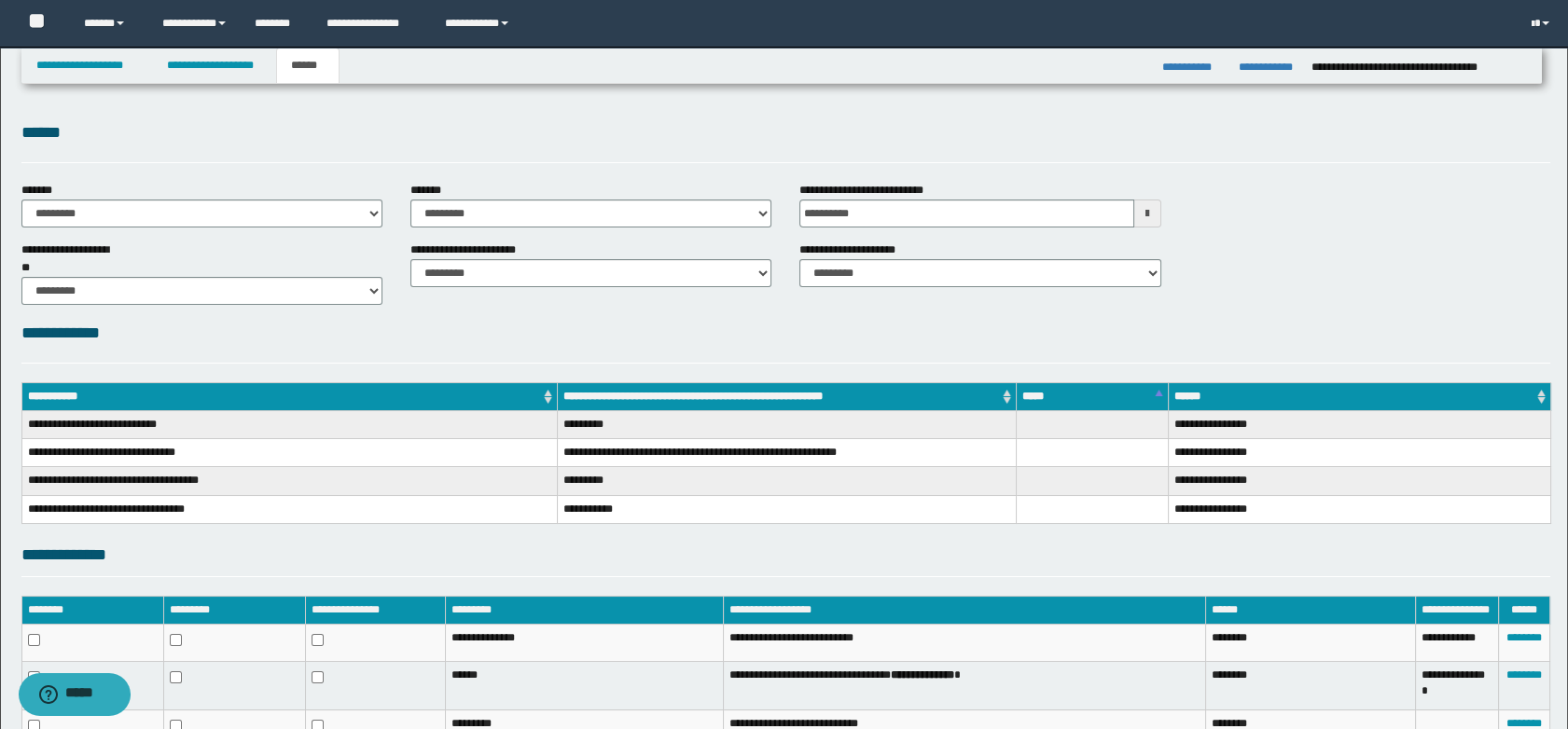 click on "**********" at bounding box center (786, 333) 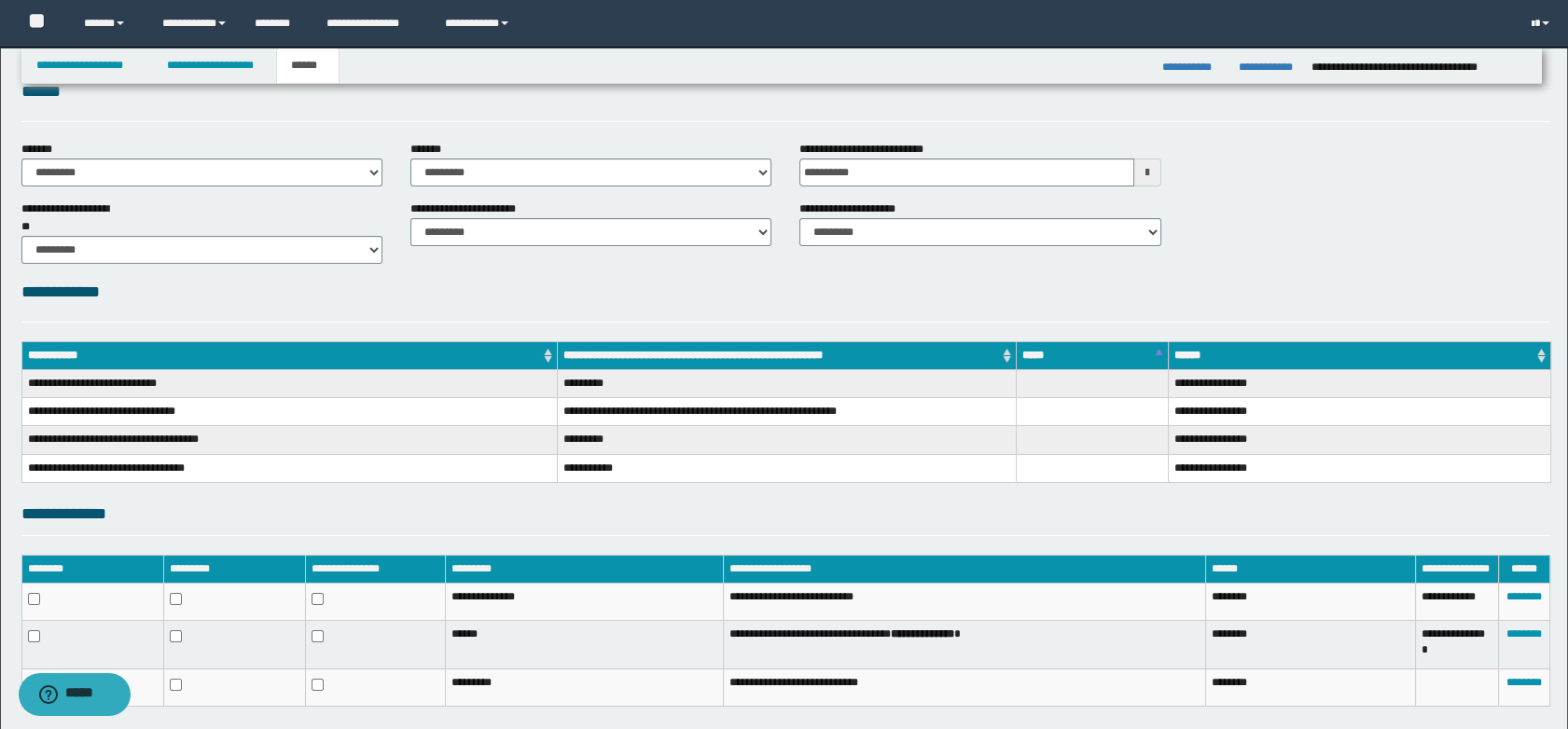 scroll, scrollTop: 172, scrollLeft: 0, axis: vertical 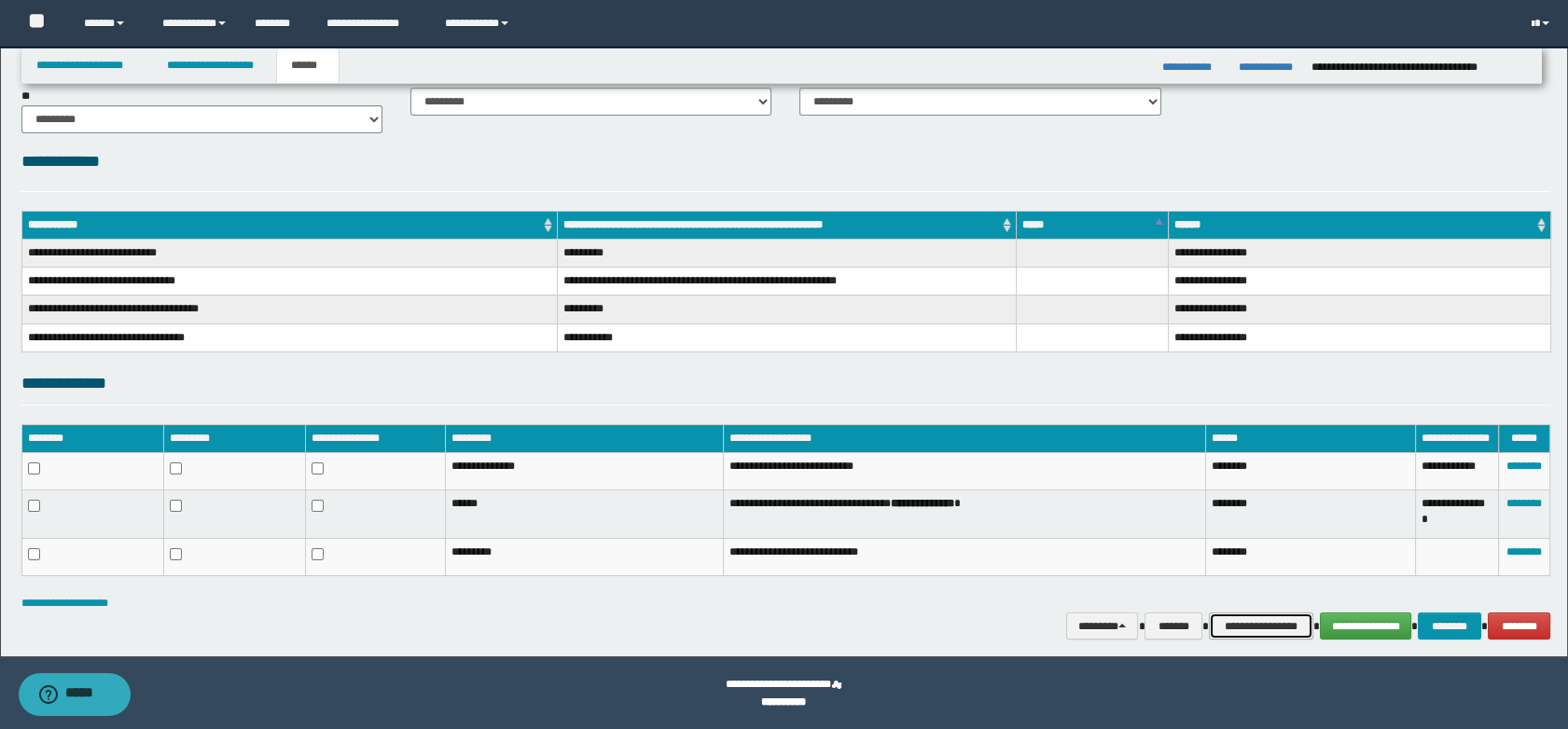 click on "**********" at bounding box center (1261, 626) 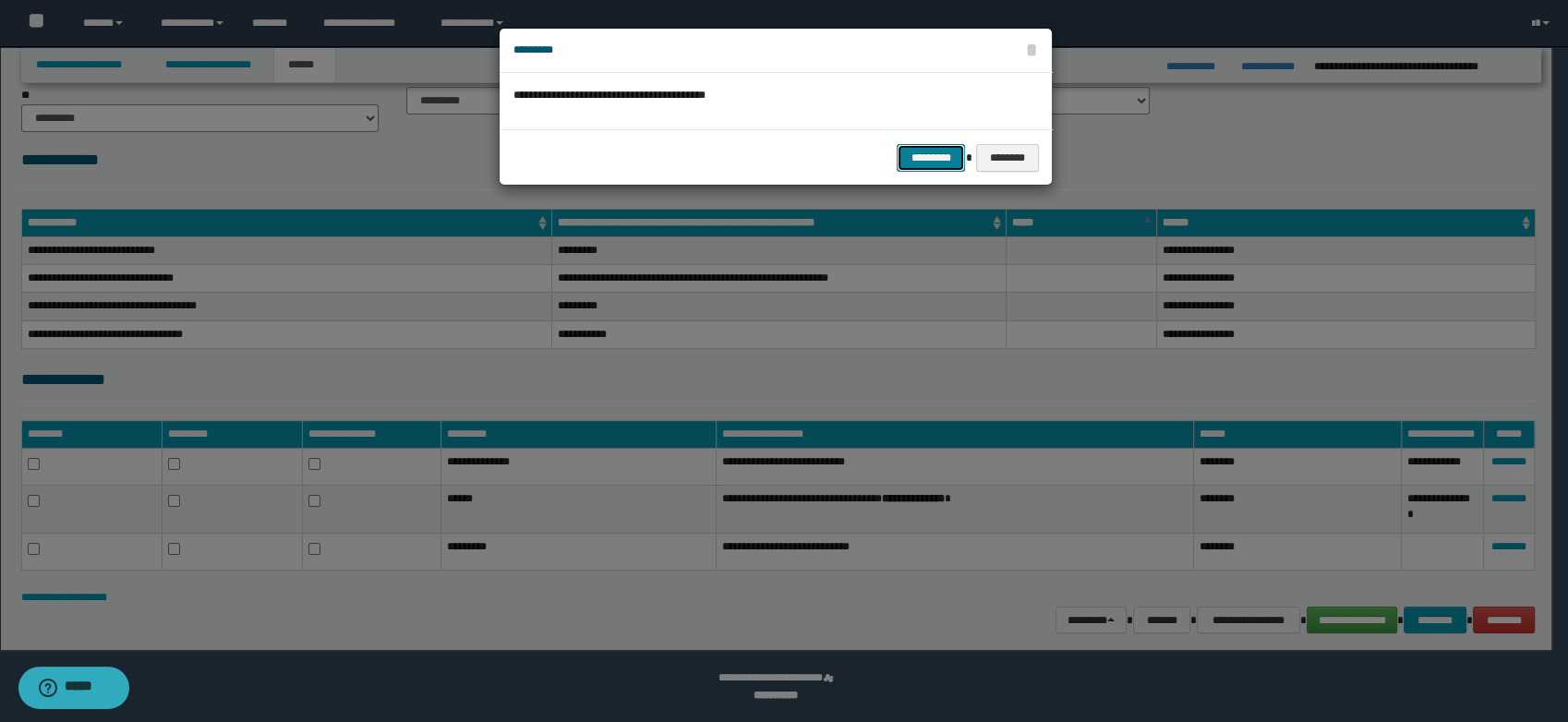 click on "*********" at bounding box center (931, 158) 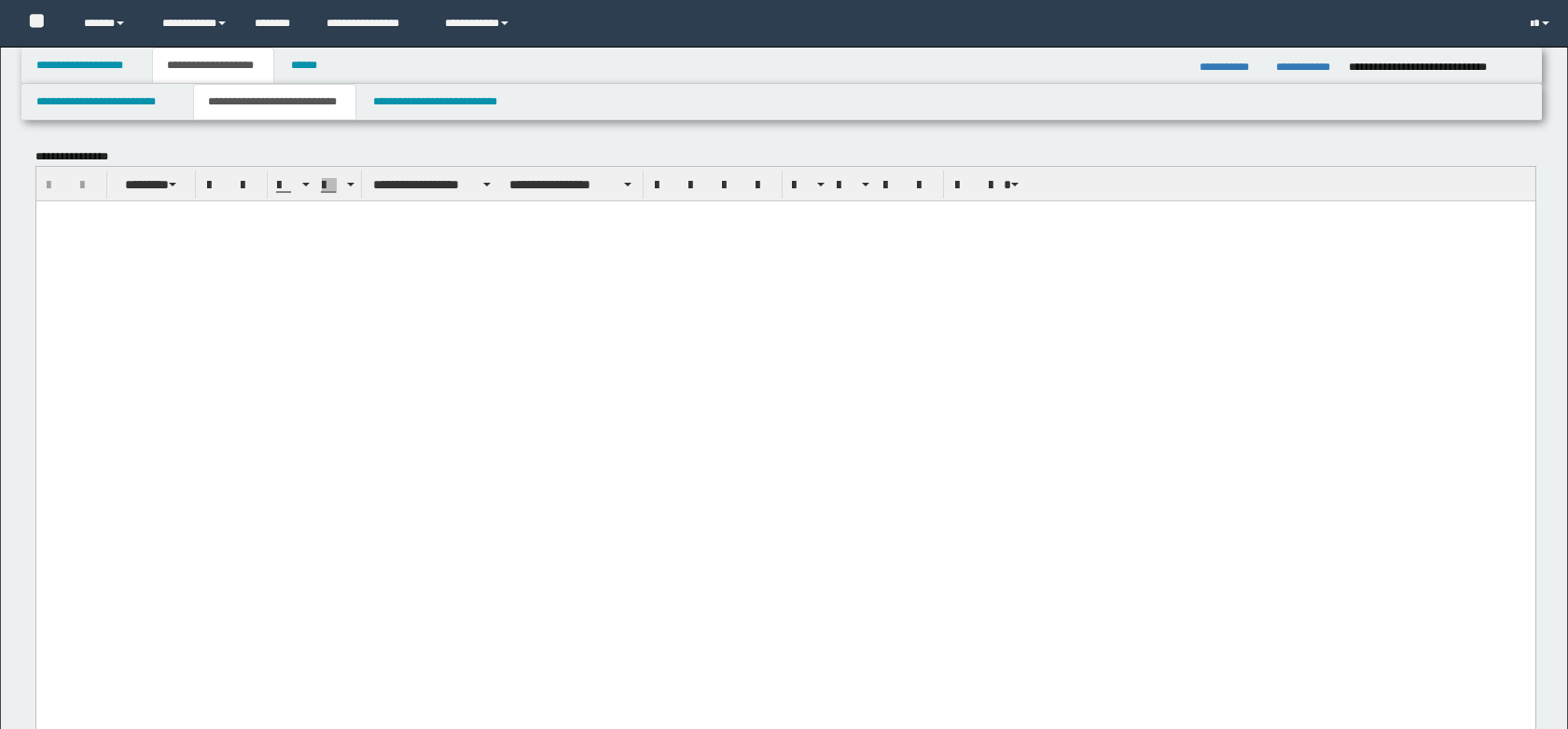 scroll, scrollTop: 580, scrollLeft: 0, axis: vertical 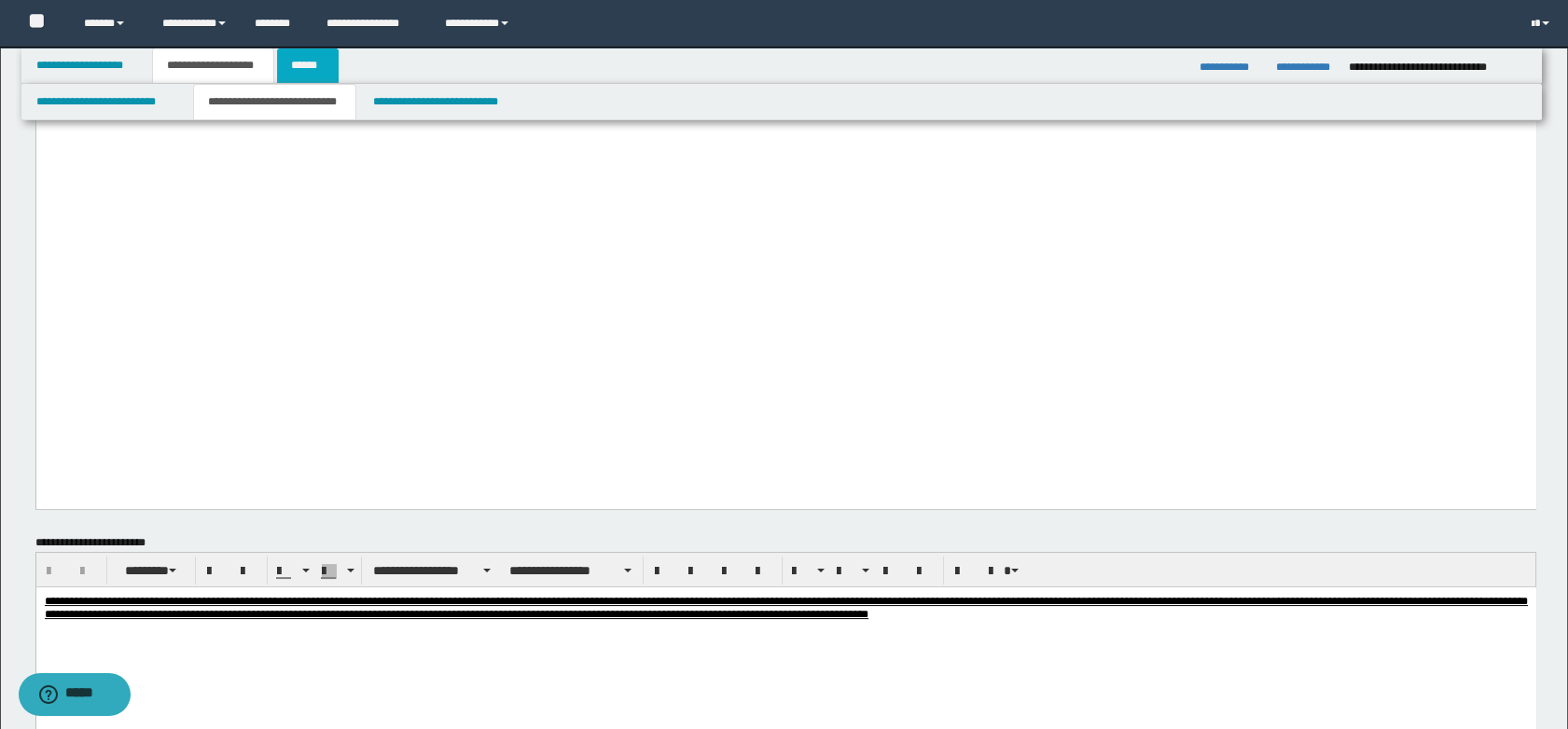 click on "******" at bounding box center [308, 65] 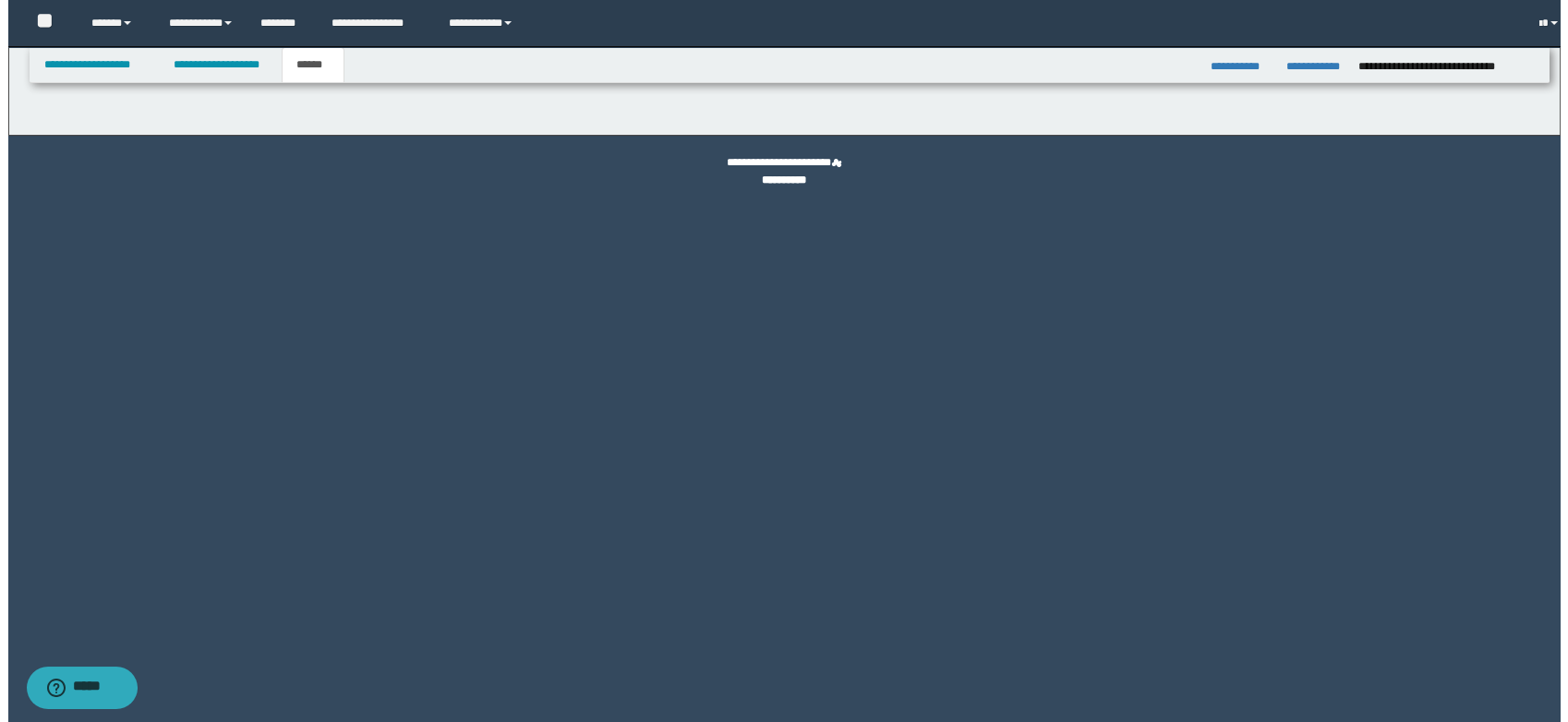 scroll, scrollTop: 0, scrollLeft: 0, axis: both 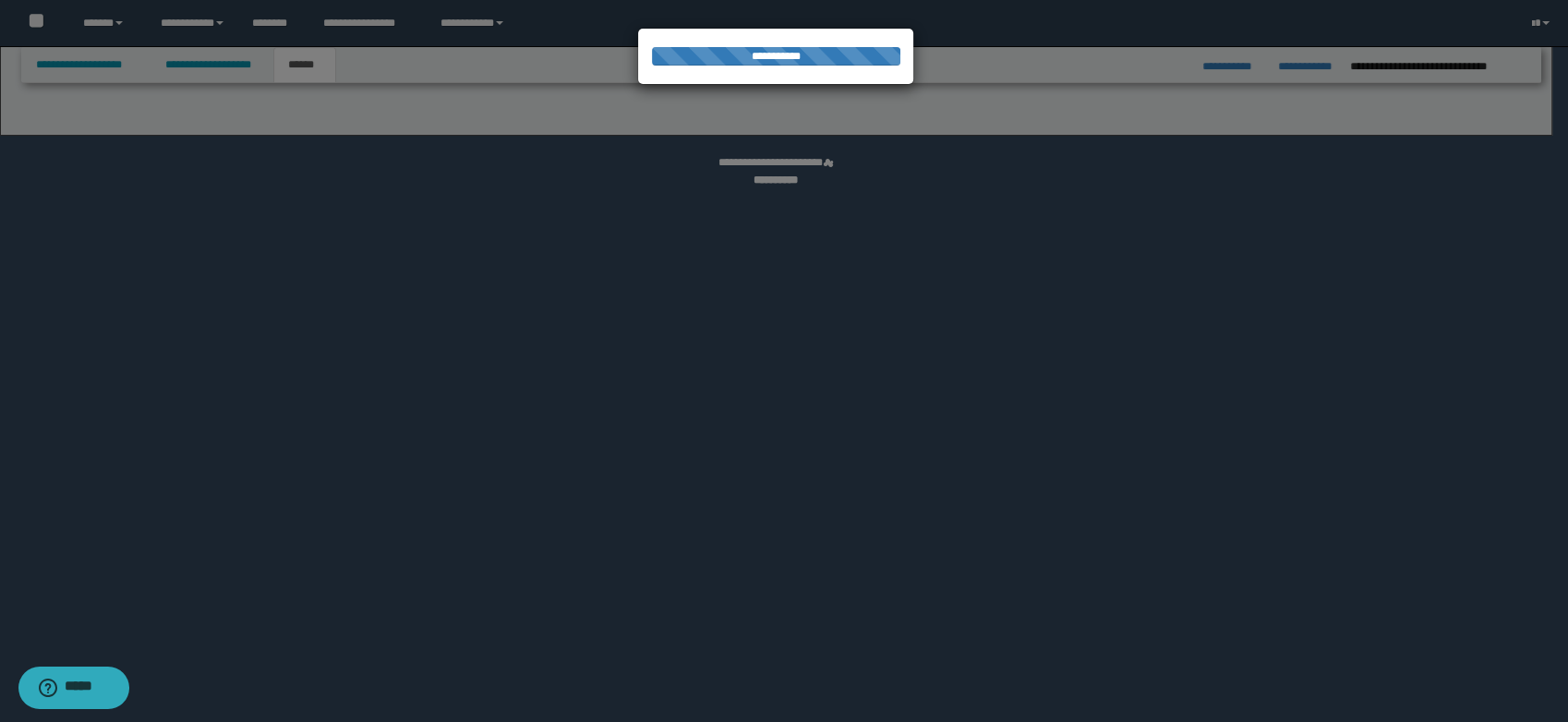 select on "*" 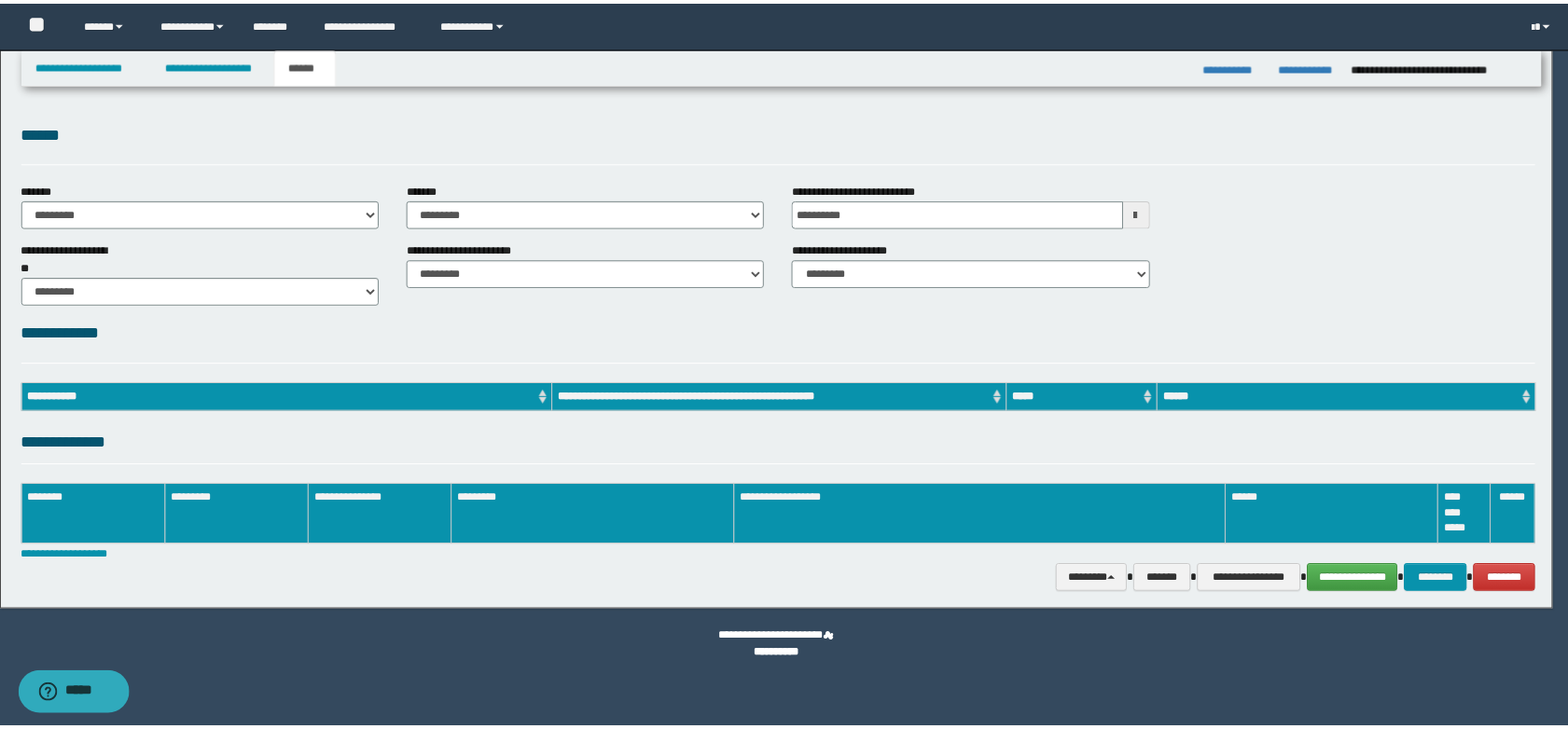 scroll, scrollTop: 0, scrollLeft: 0, axis: both 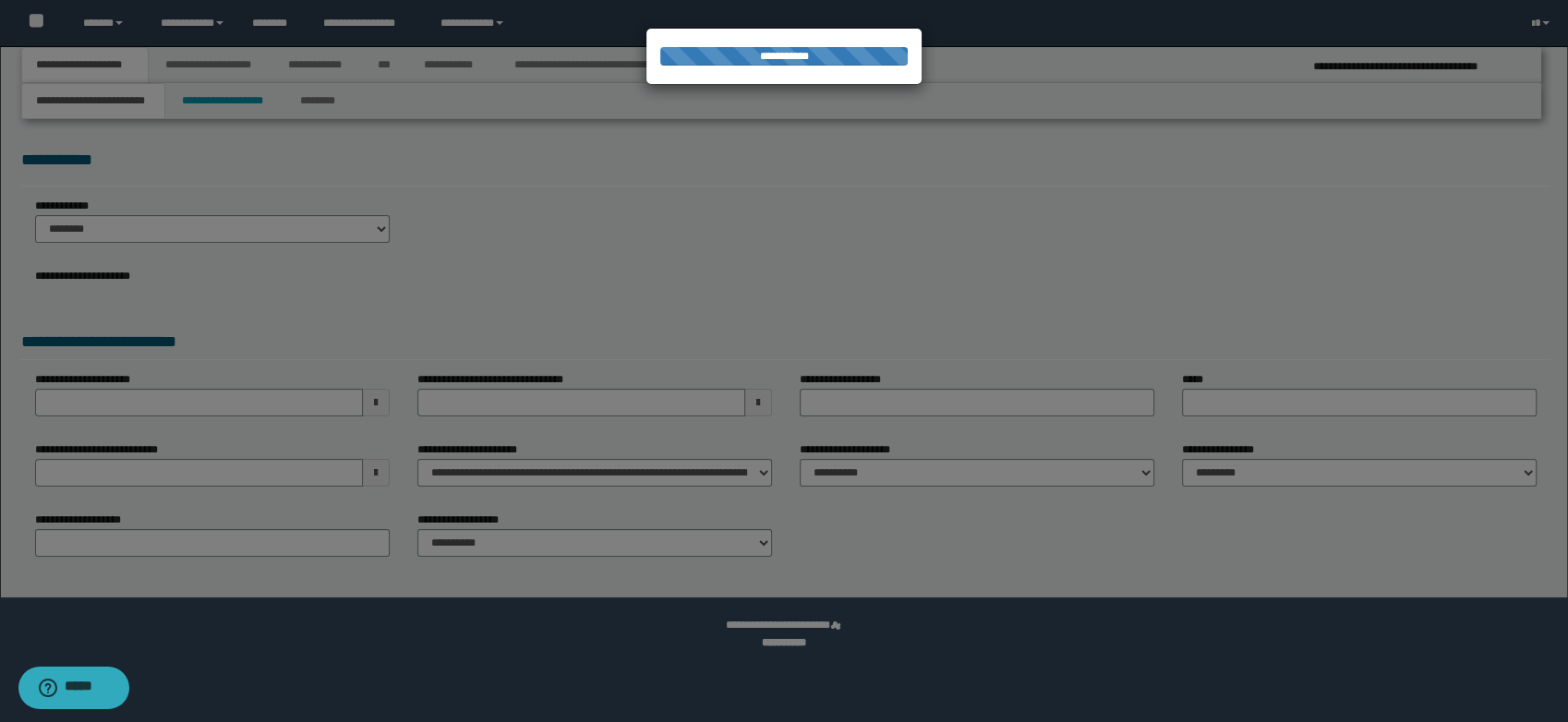 select on "*" 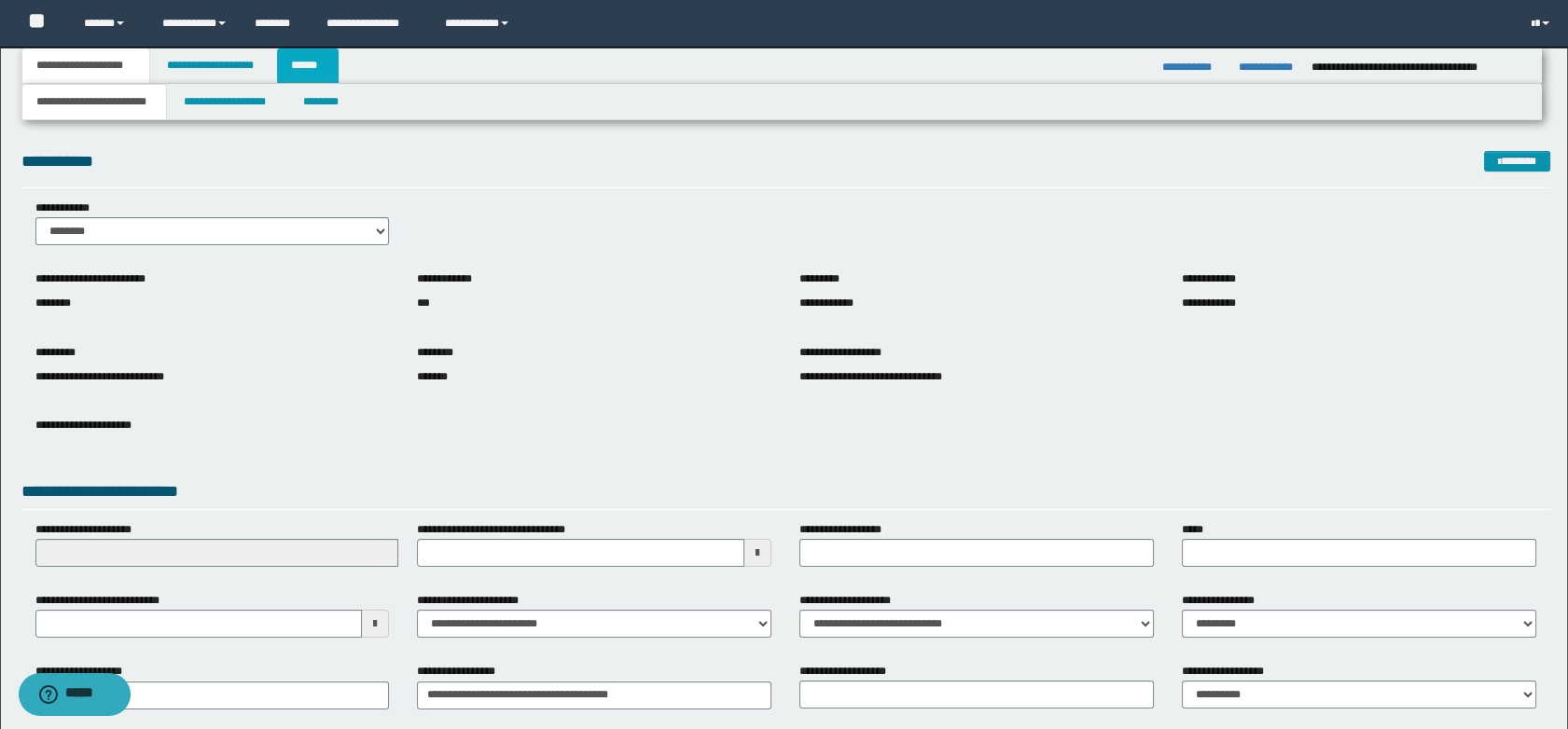 click on "******" at bounding box center (308, 65) 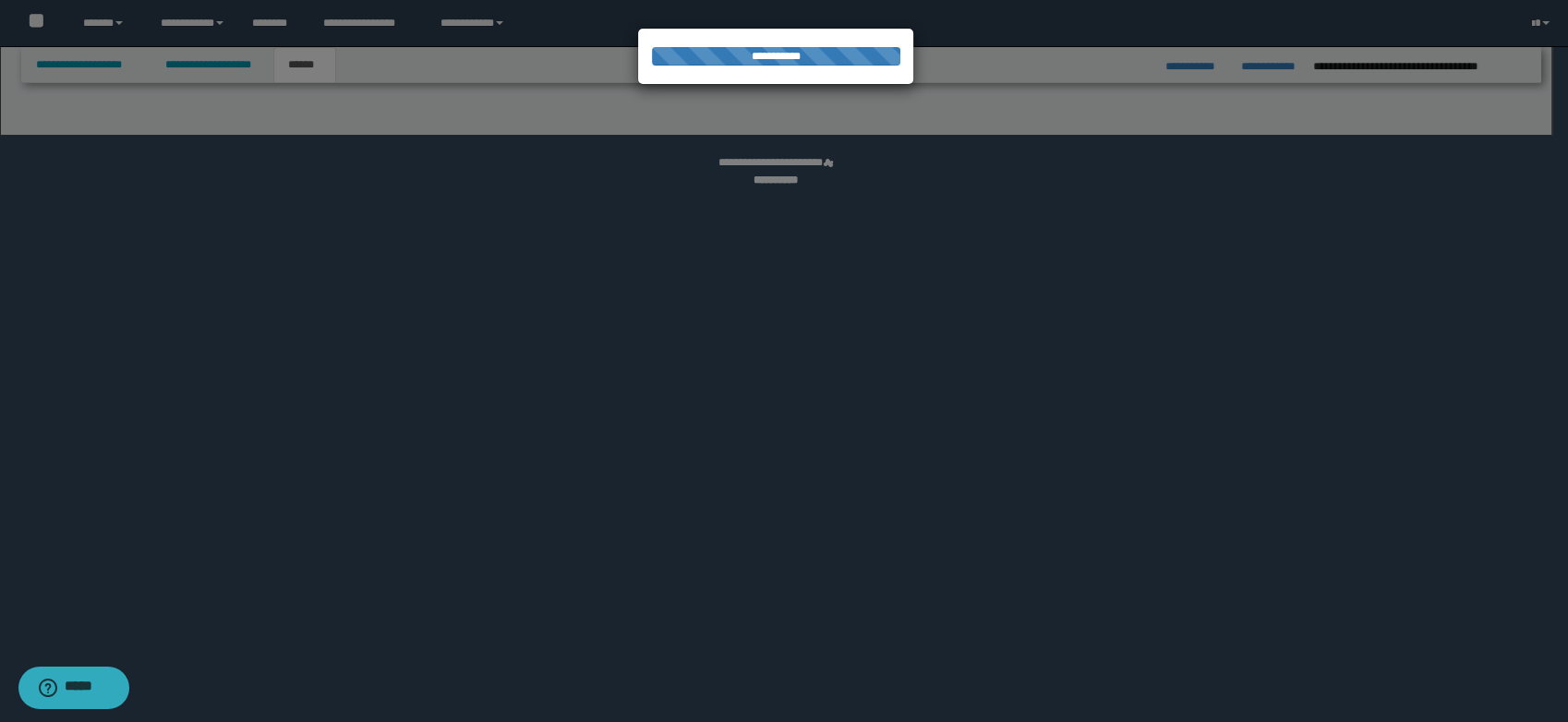 select on "*" 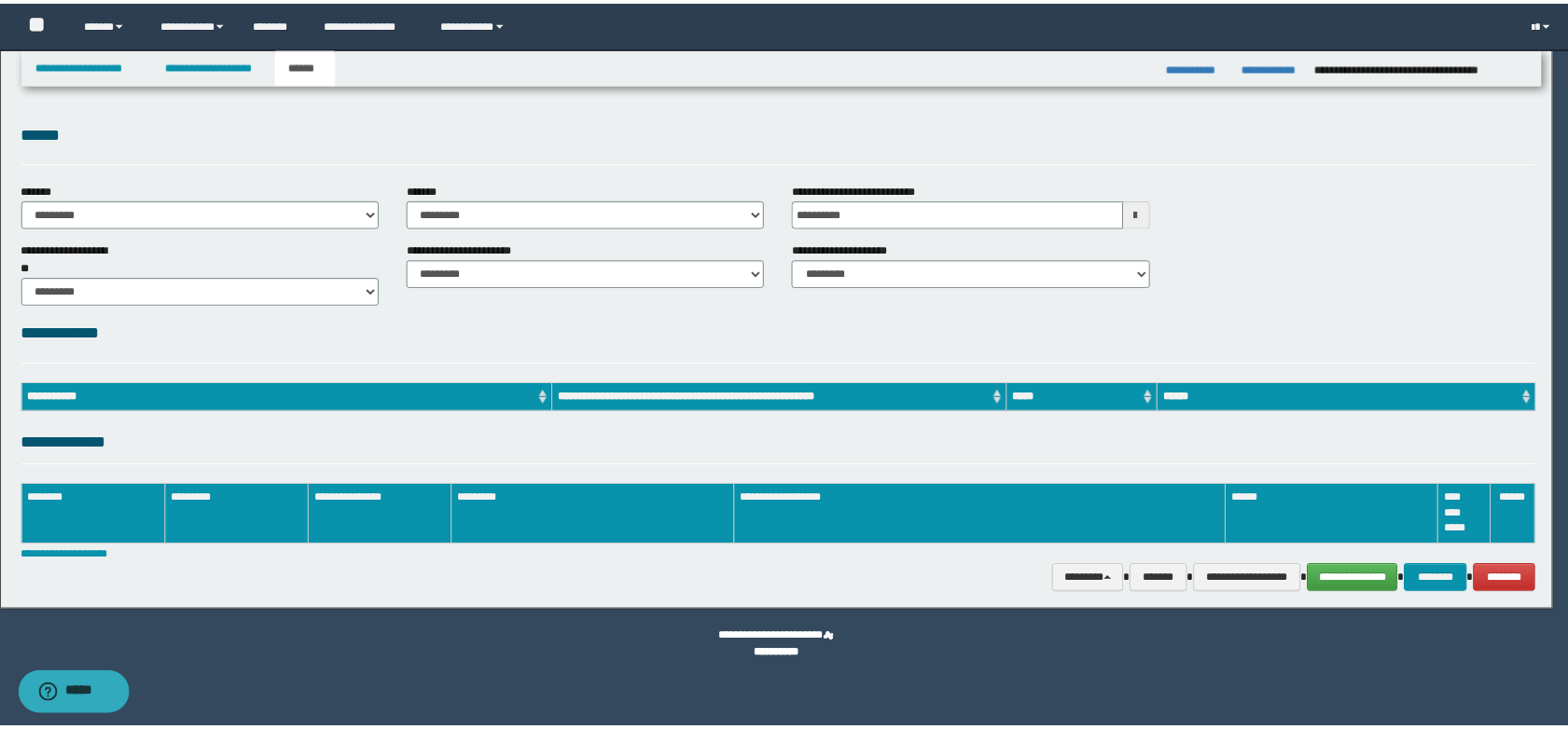 scroll, scrollTop: 0, scrollLeft: 0, axis: both 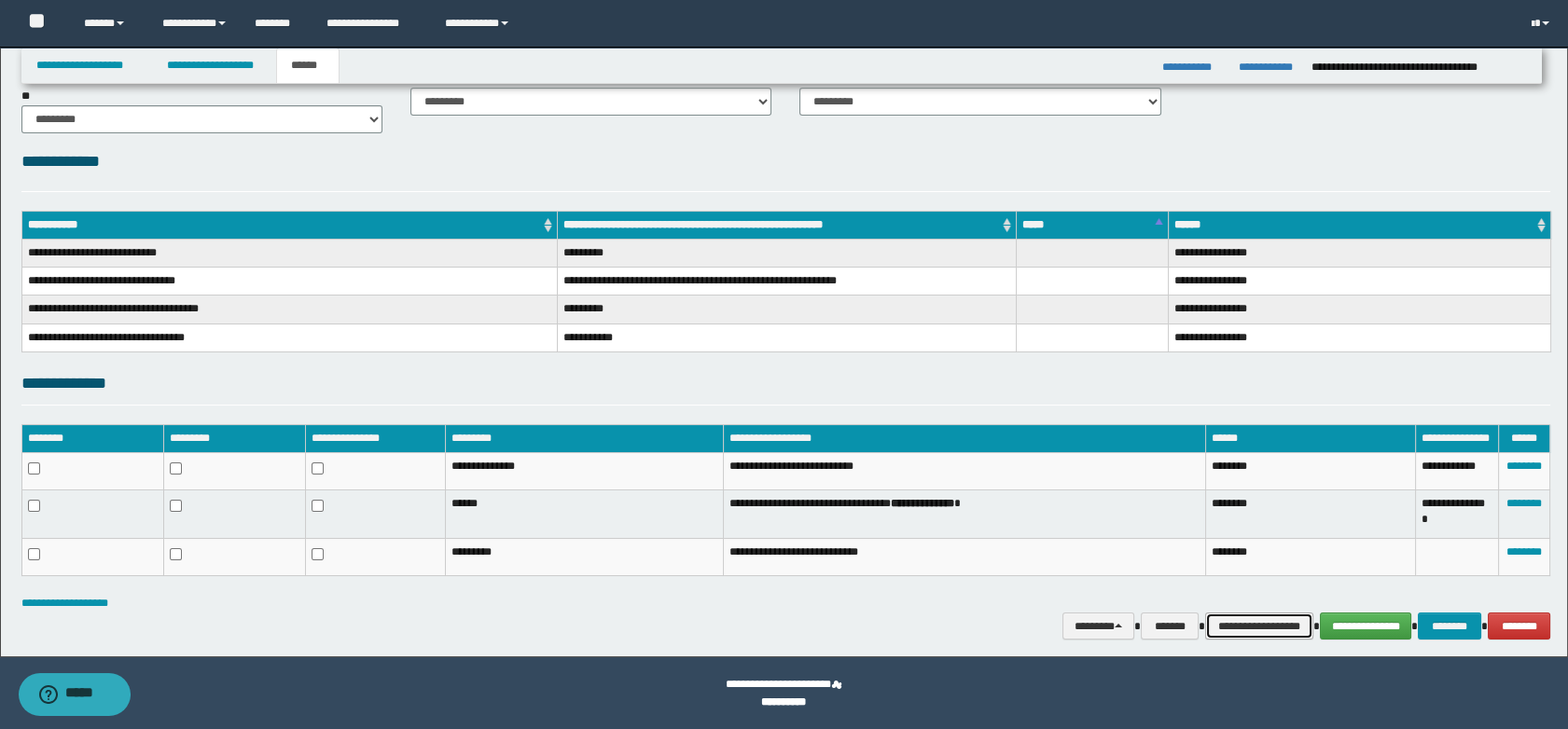 click on "**********" at bounding box center (1259, 626) 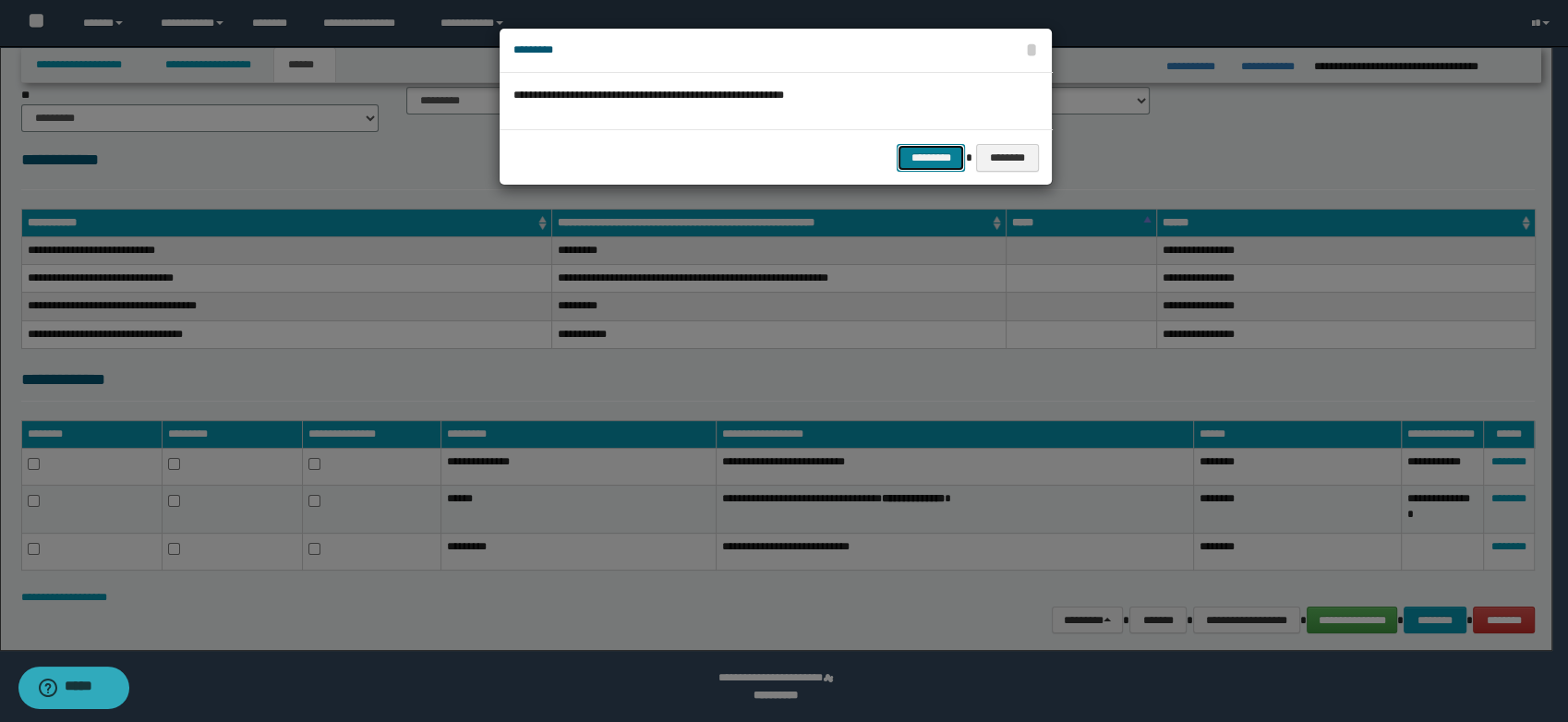 click on "*********" at bounding box center (931, 158) 